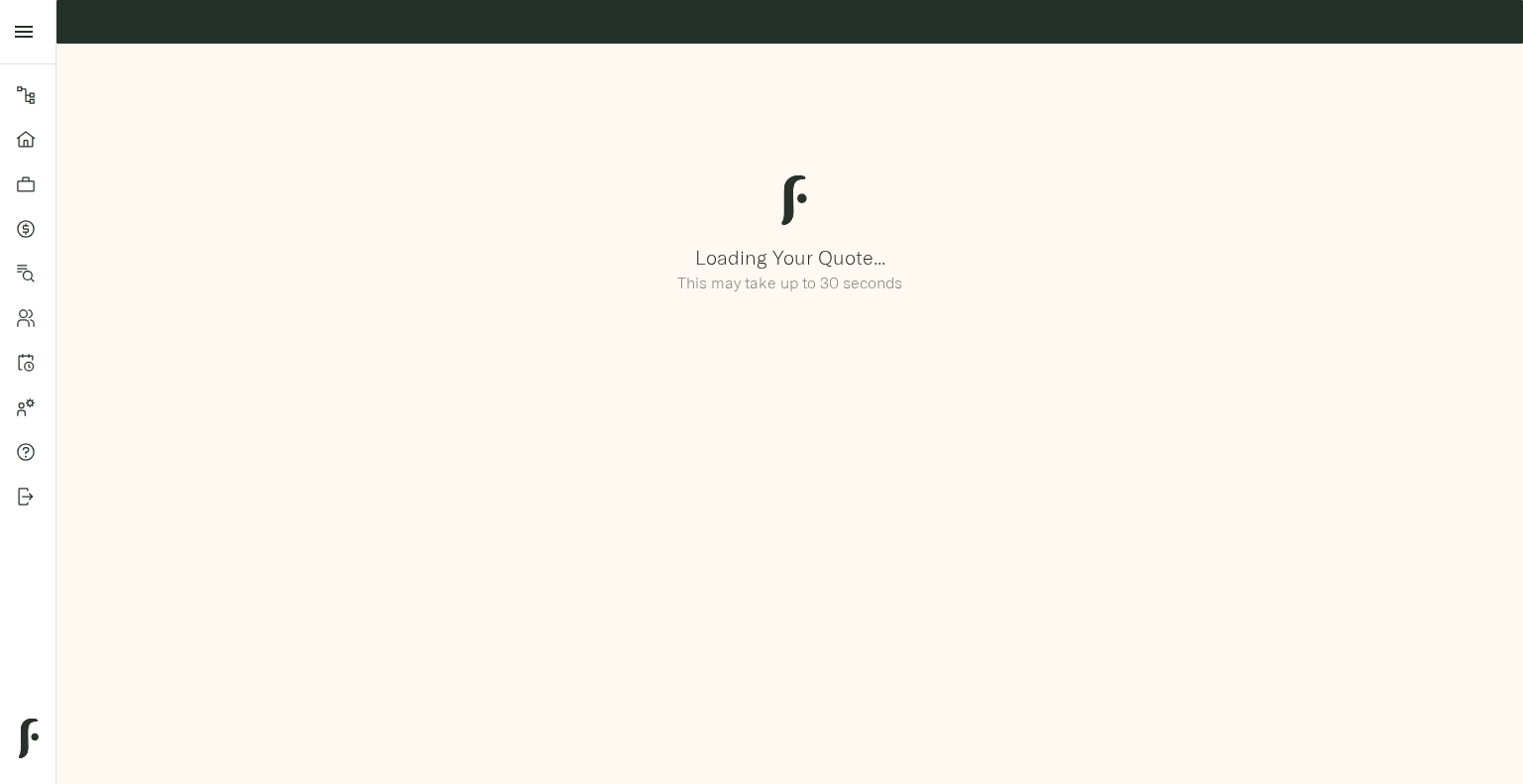 scroll, scrollTop: 0, scrollLeft: 0, axis: both 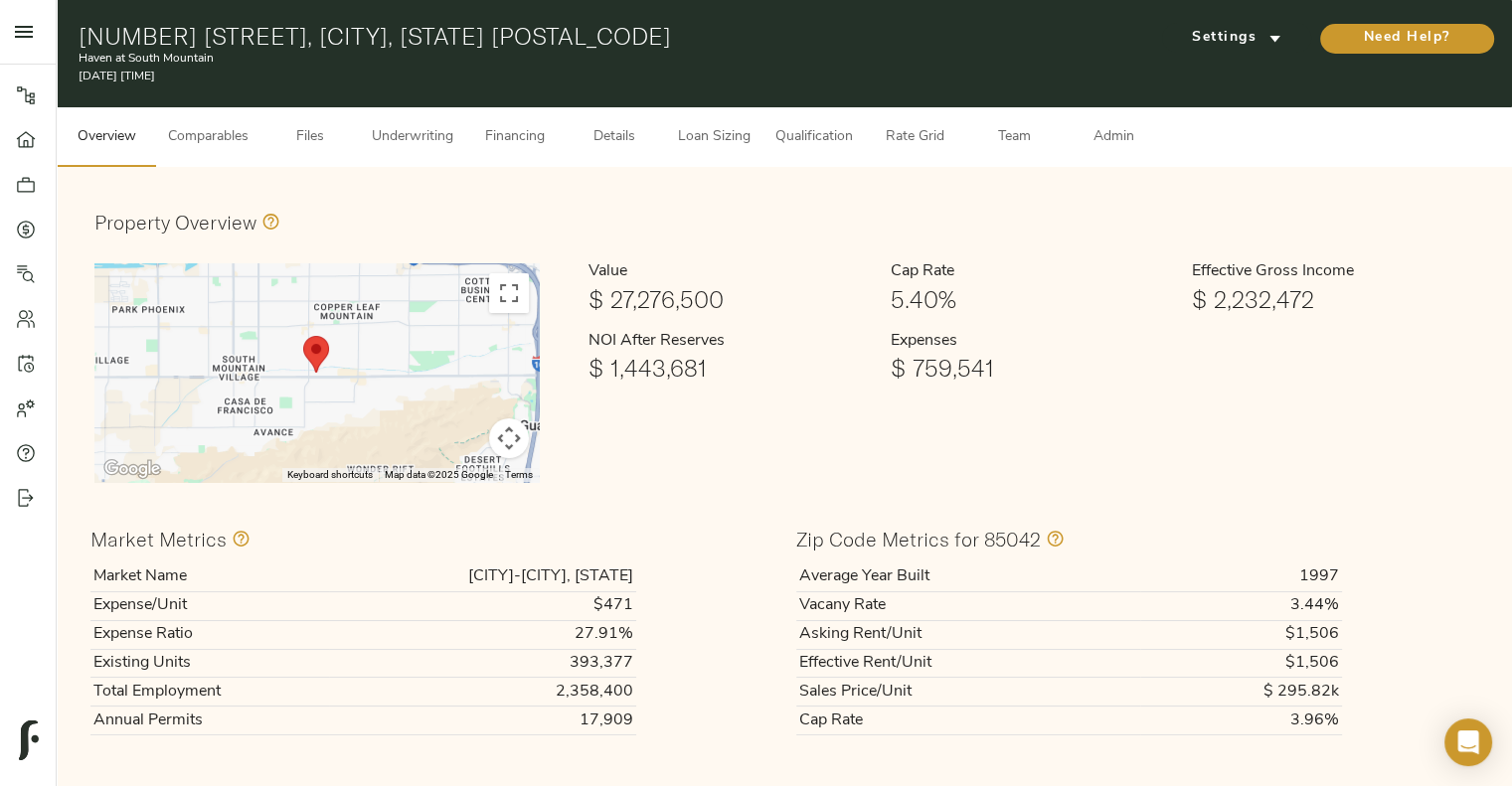 click on "Market Metrics" at bounding box center [431, 539] 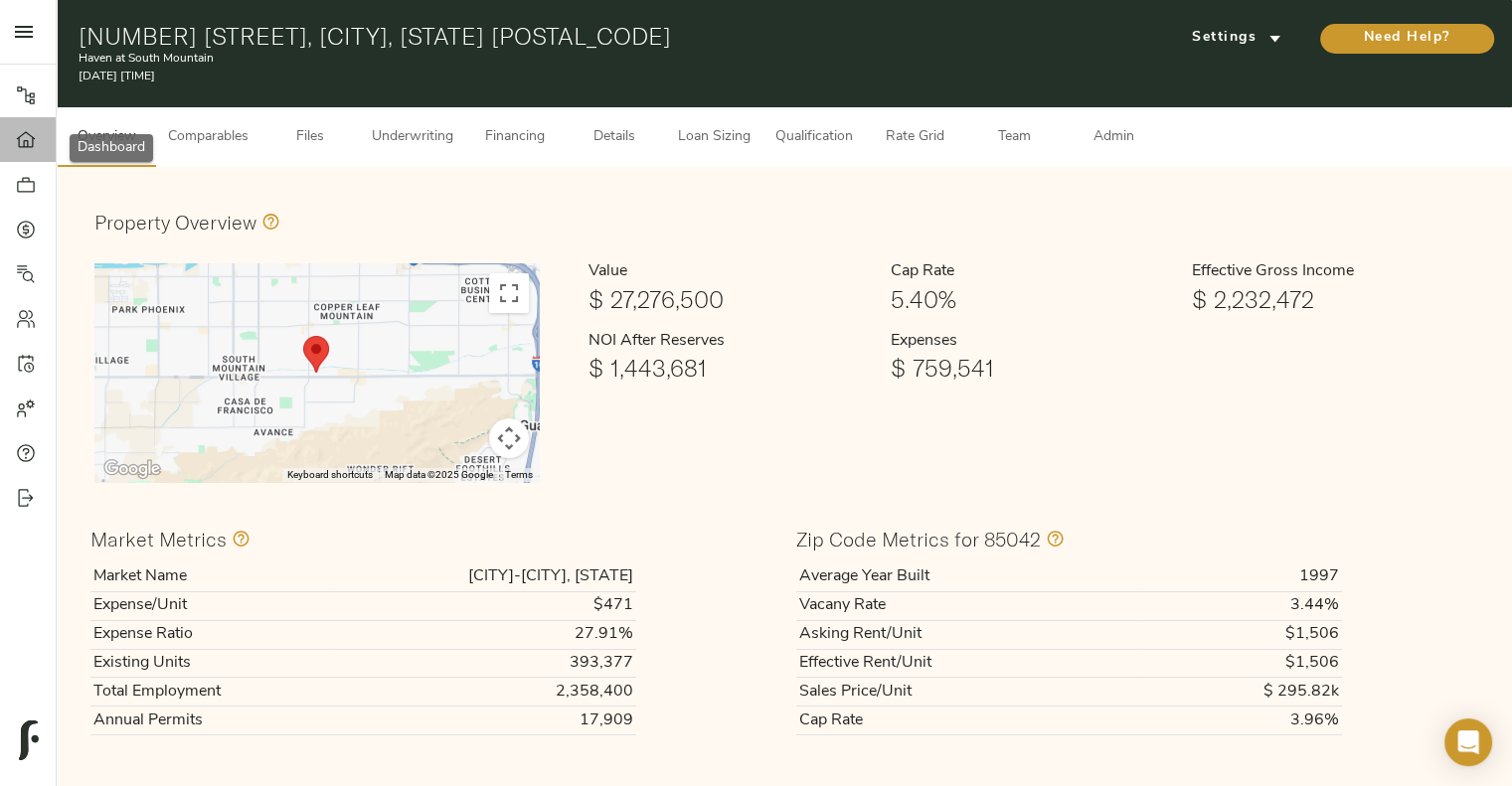 click on "Dashboard" at bounding box center [28, 139] 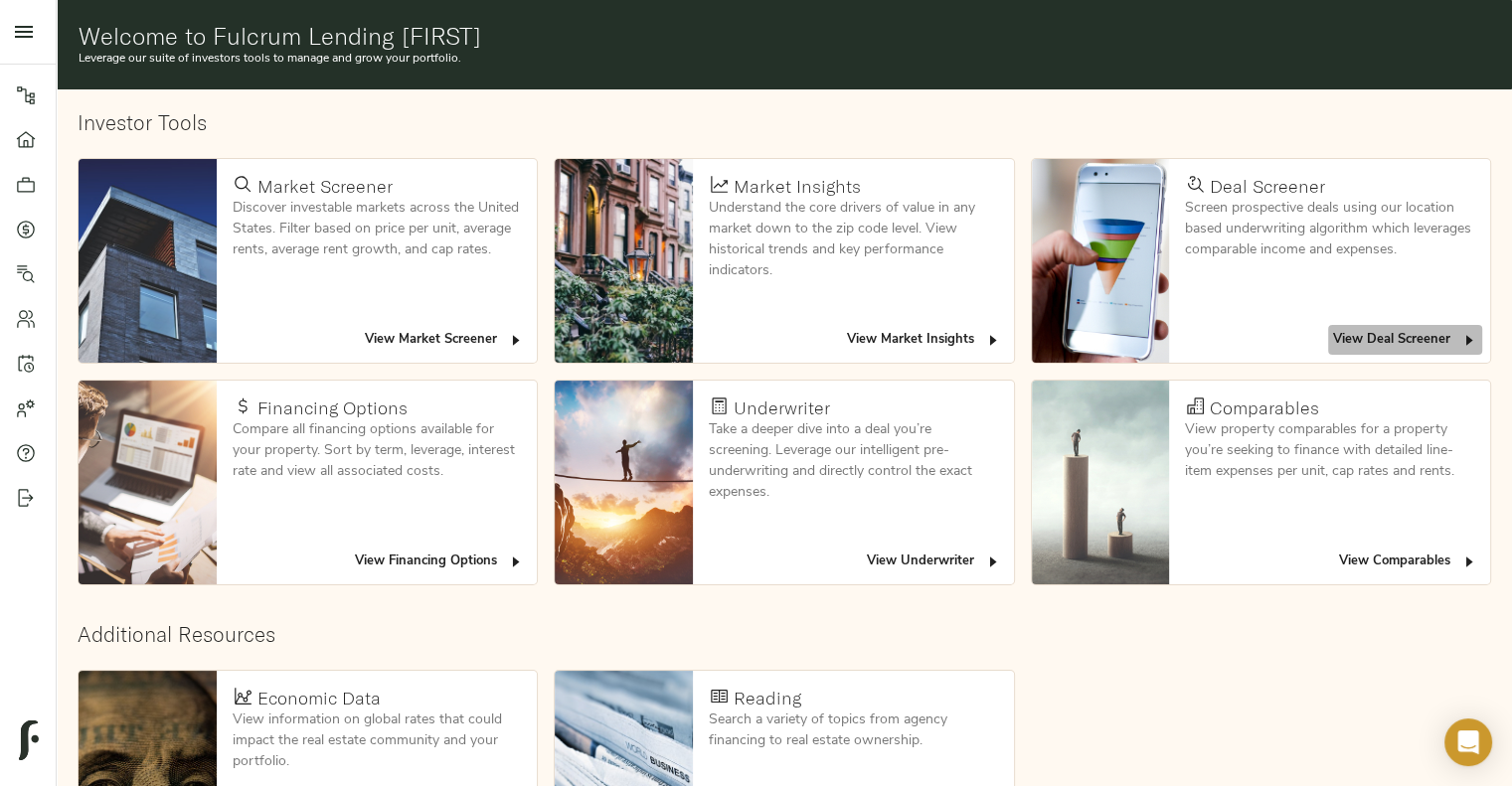 click on "View Deal Screener" at bounding box center (1405, 340) 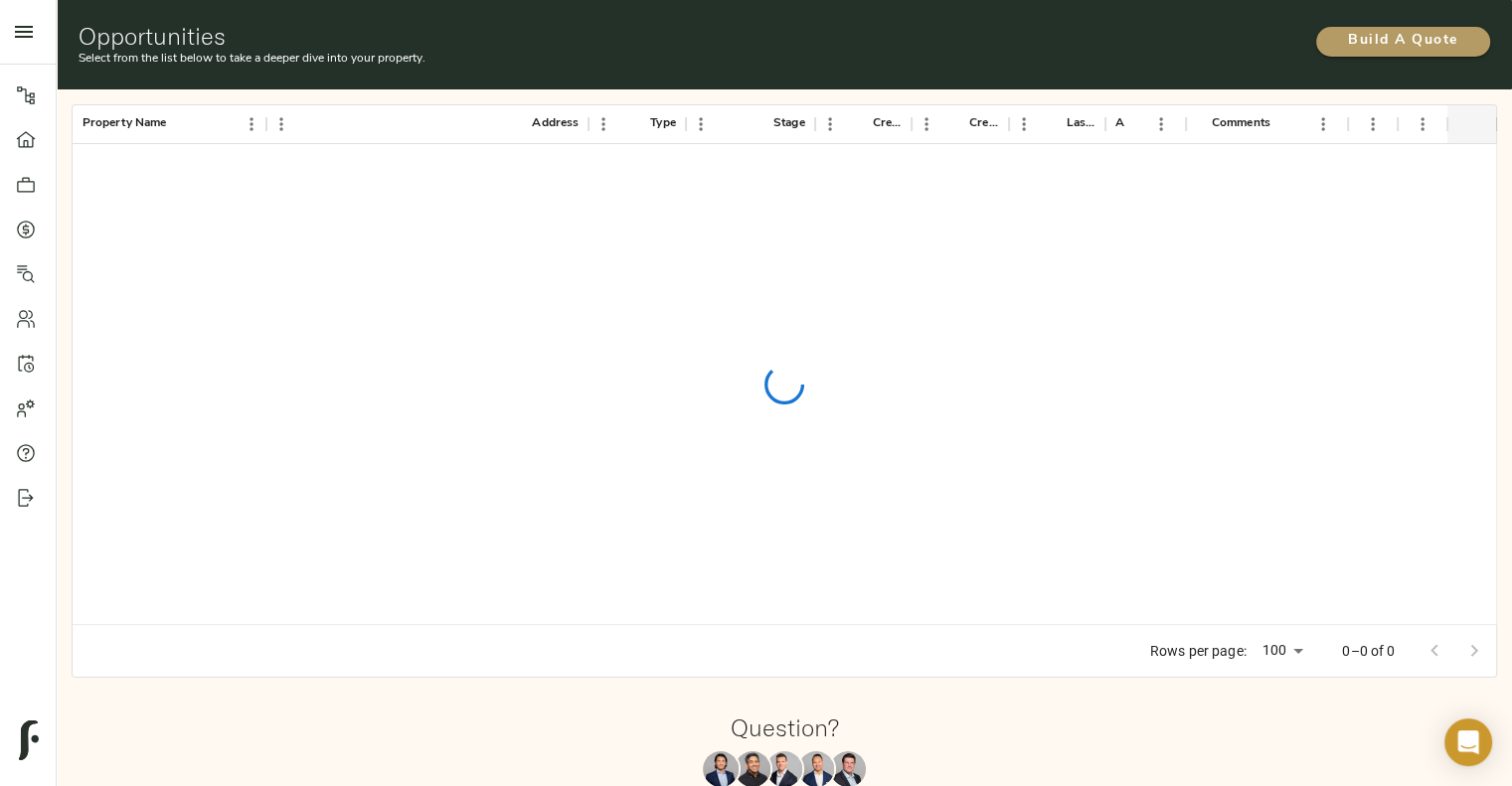 click on "Build A Quote" at bounding box center [1403, 41] 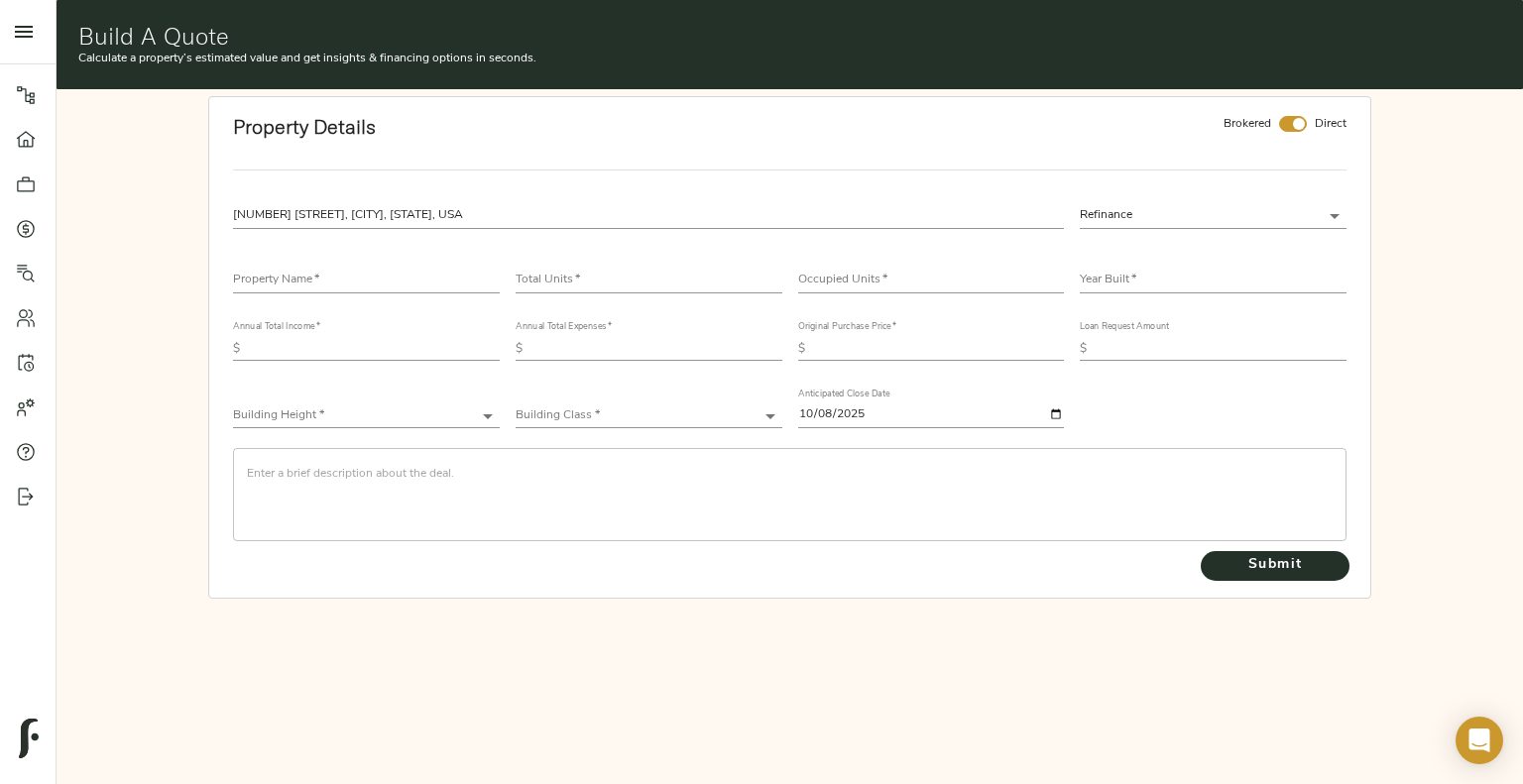 type on "[NUMBER] [STREET], [CITY], [STATE] [POSTAL_CODE], USA" 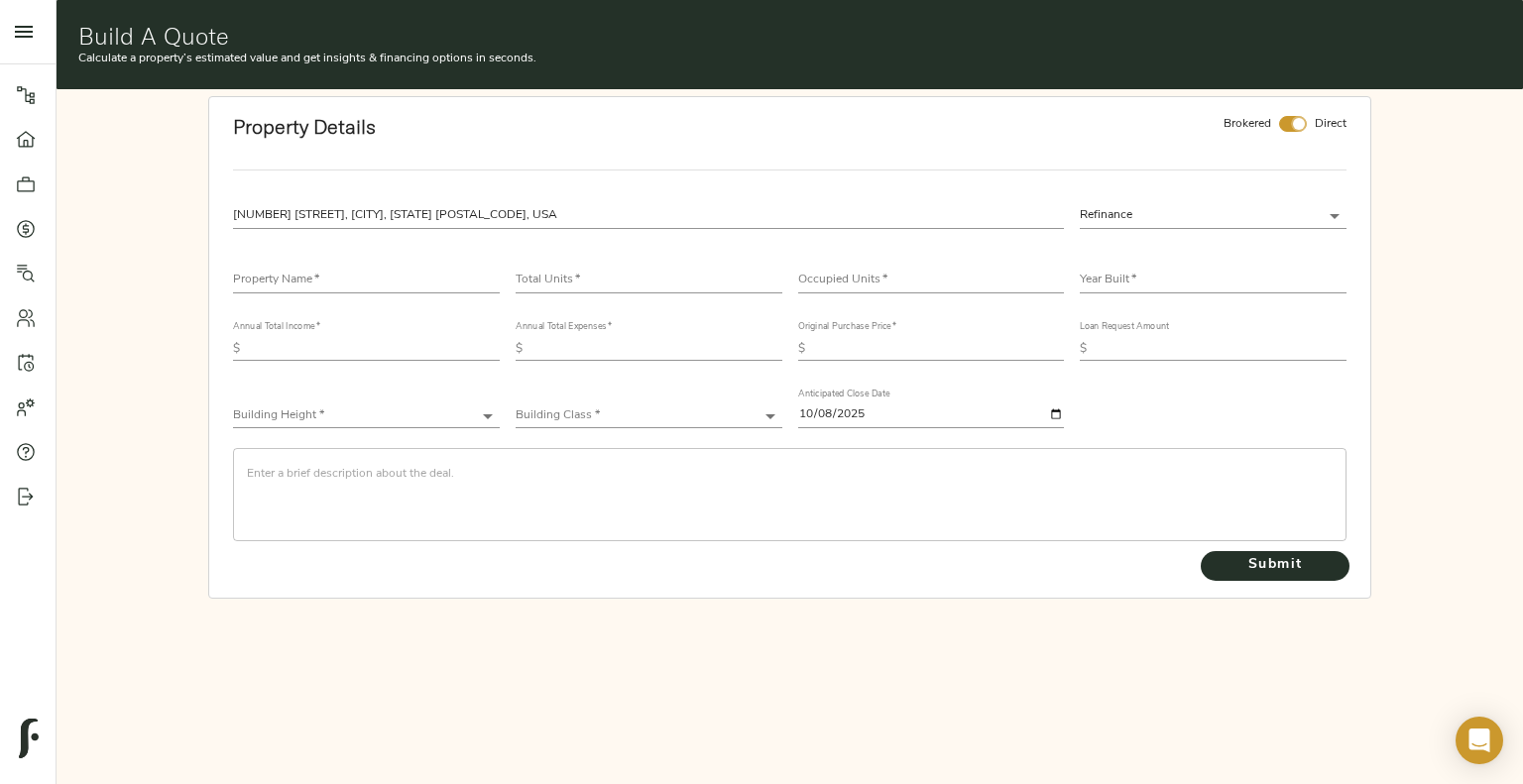 click at bounding box center (1299, 124) 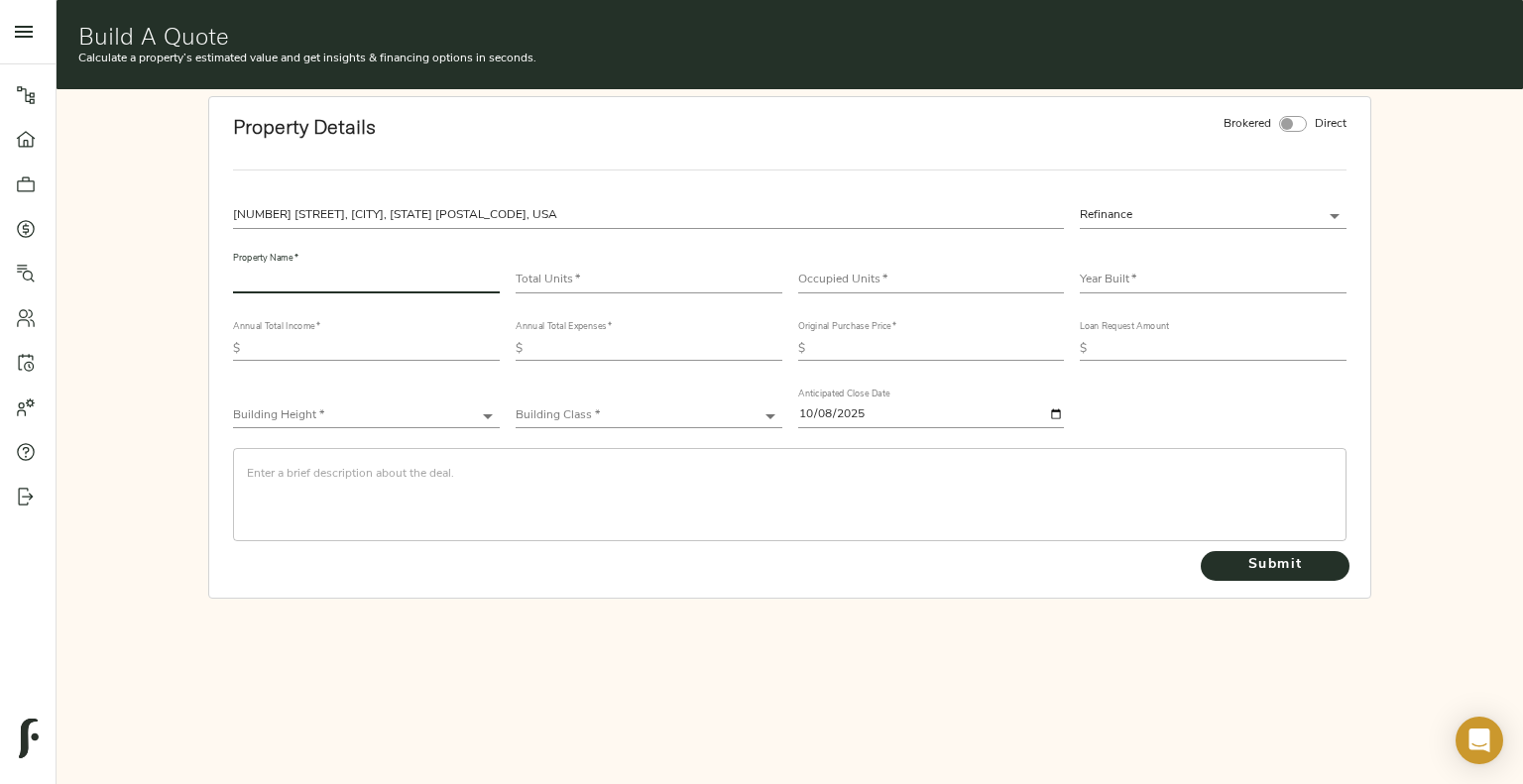 click at bounding box center [366, 280] 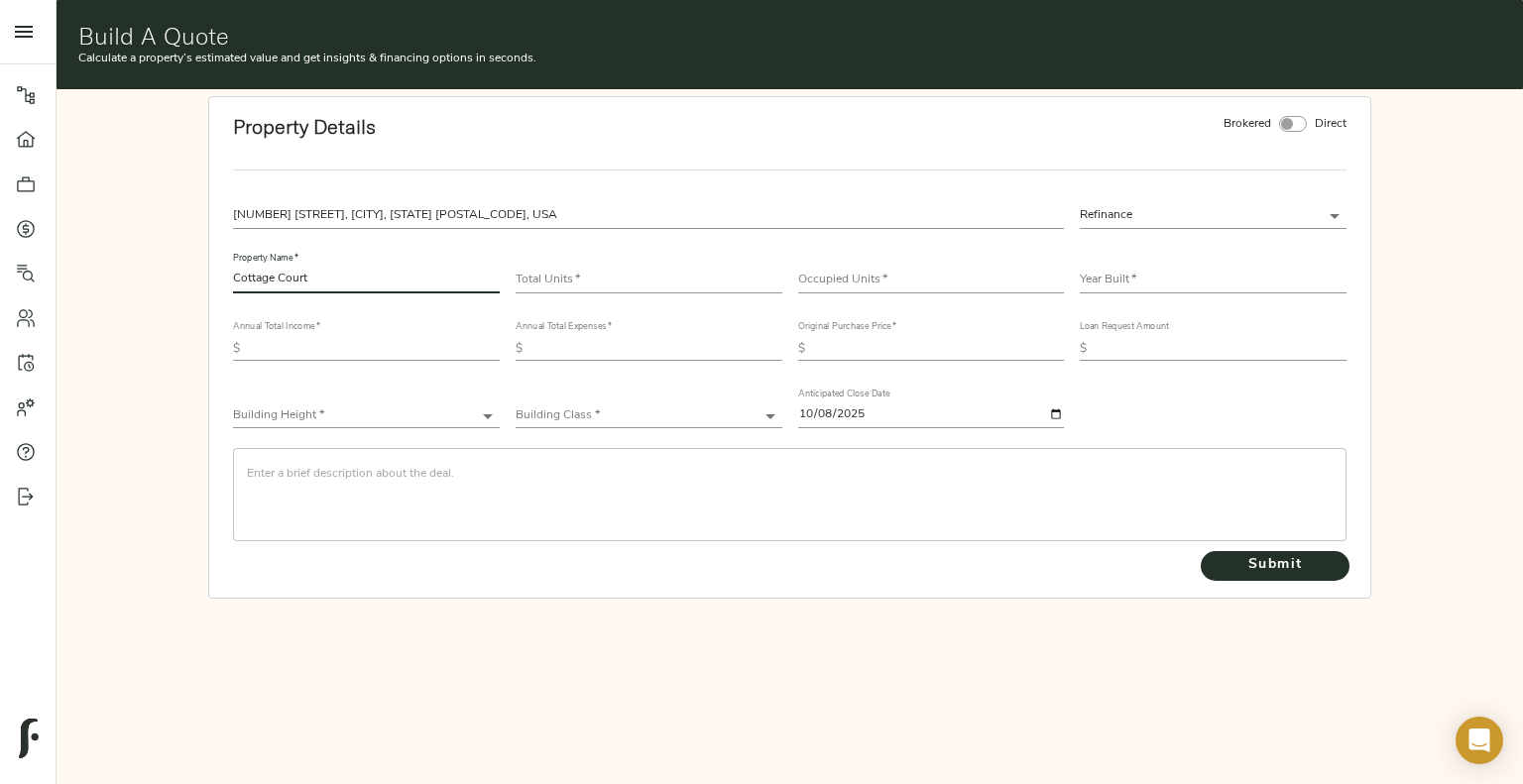 type on "Cottage Court" 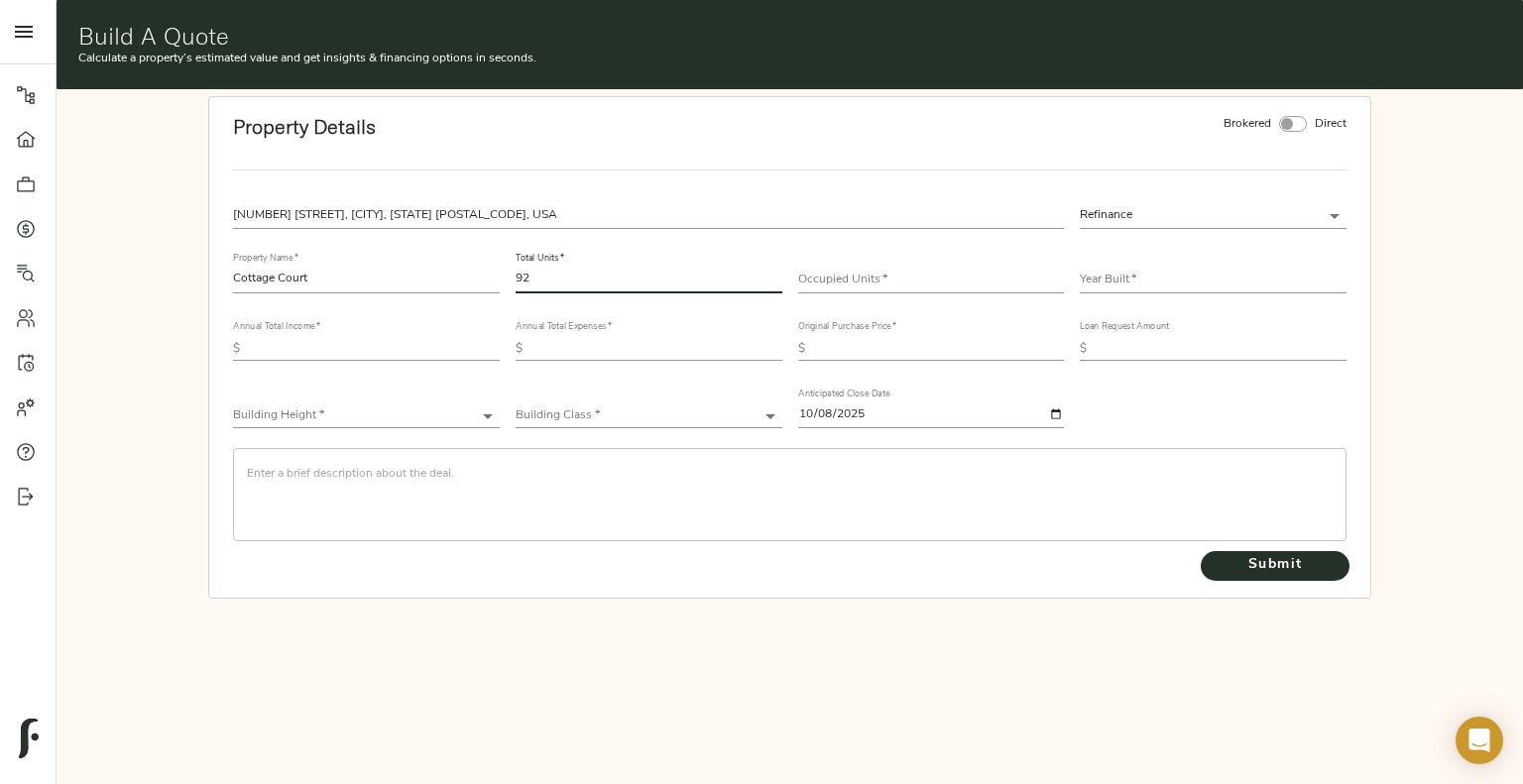 type on "92" 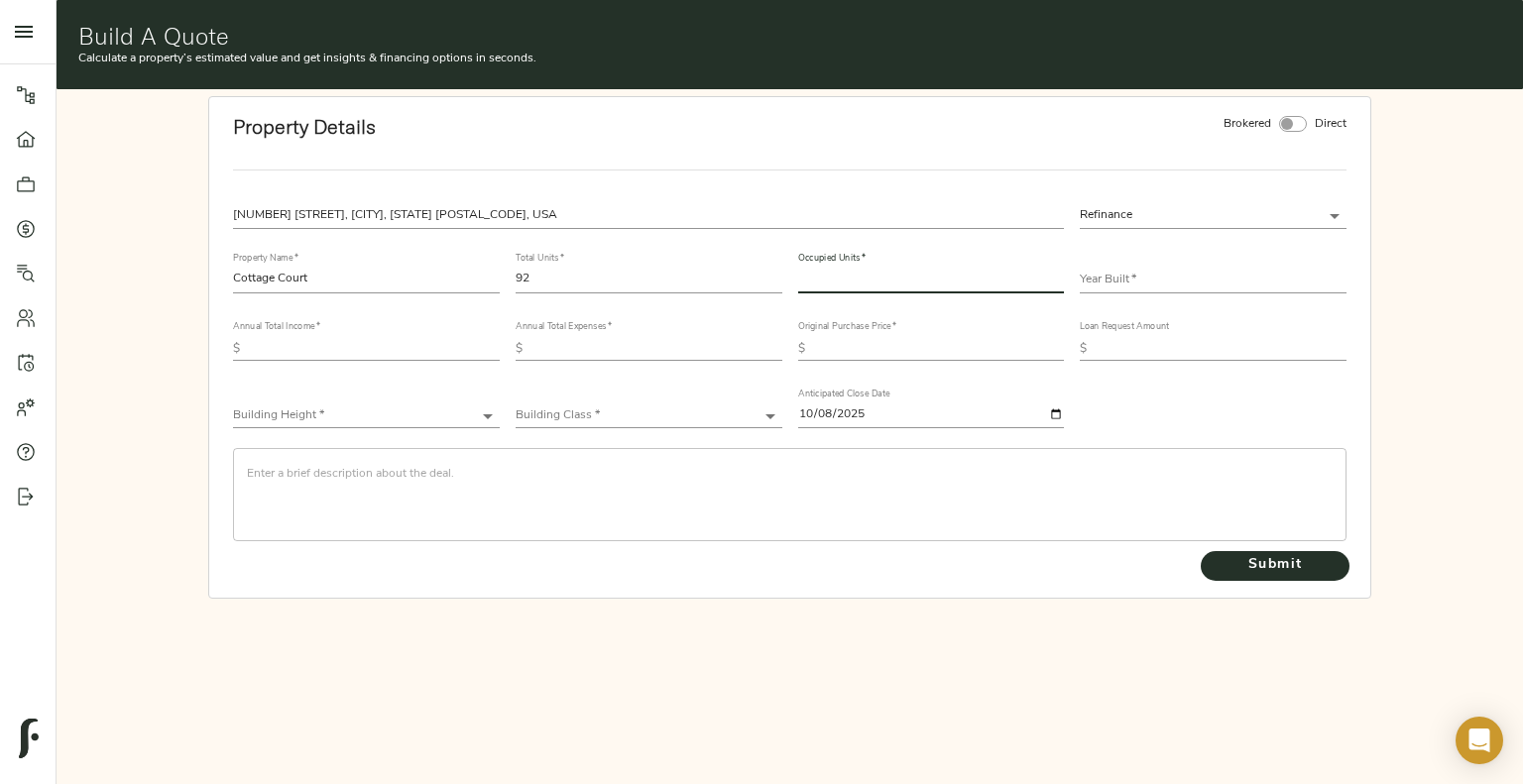 click at bounding box center [931, 280] 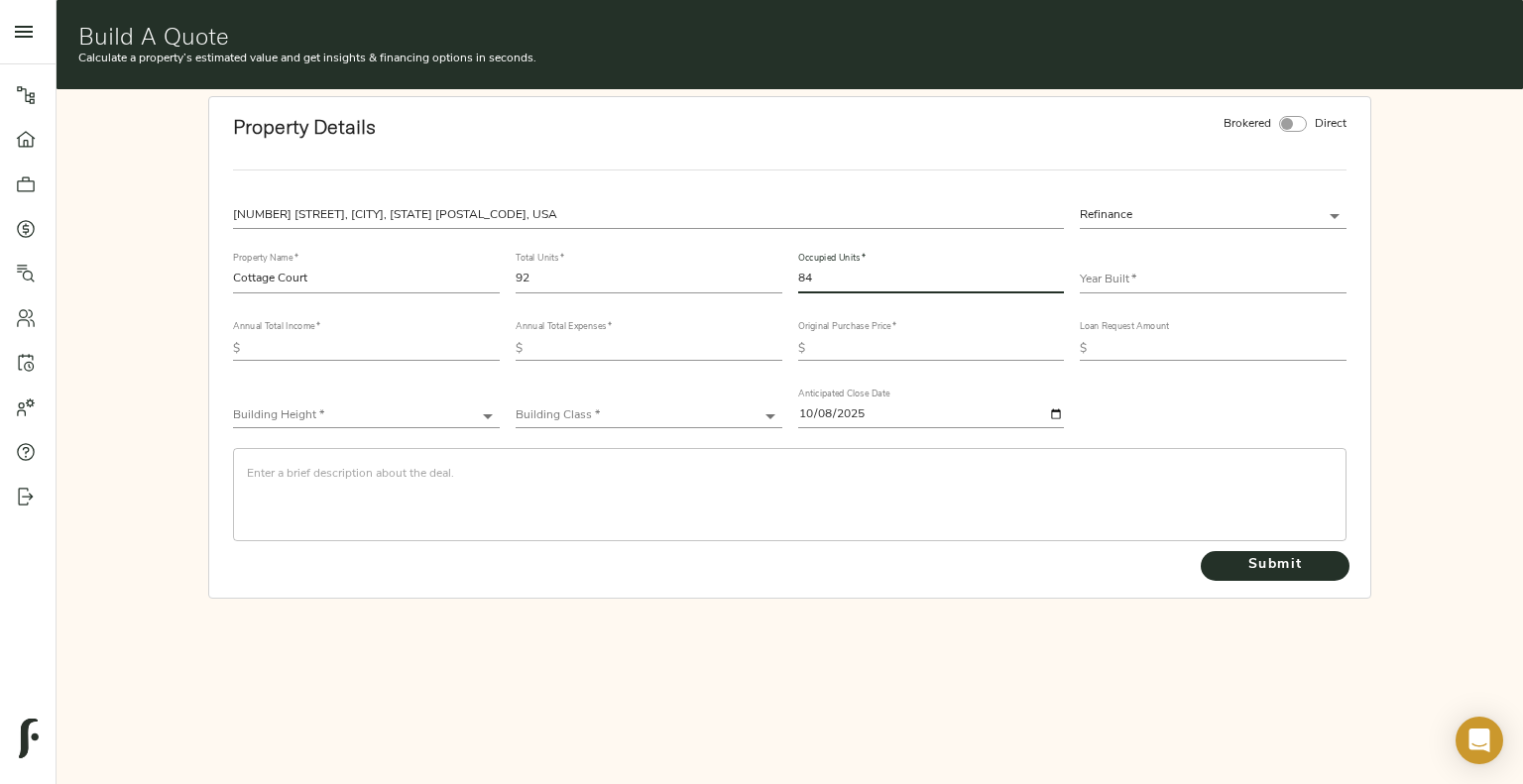 type on "84" 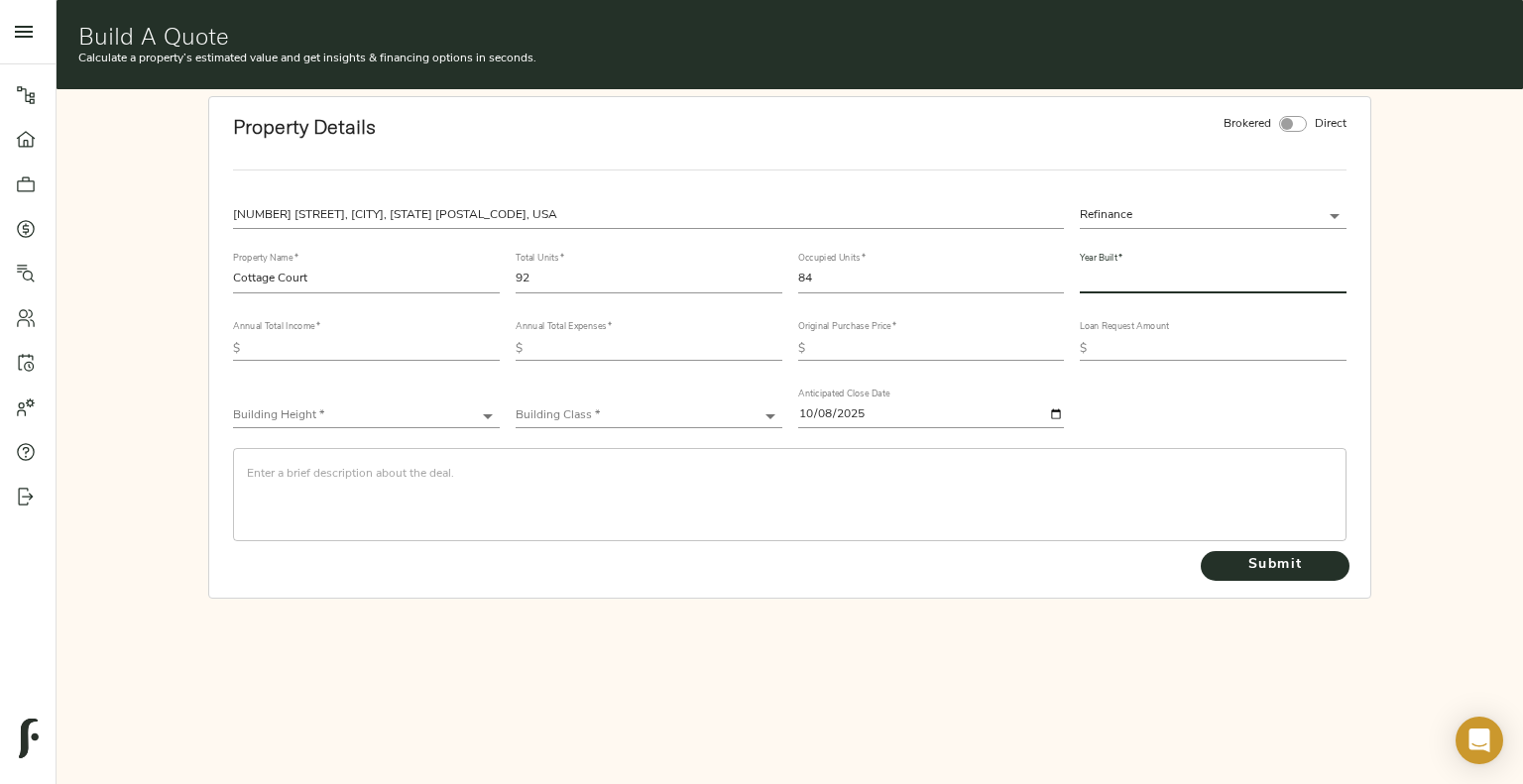click at bounding box center [1213, 280] 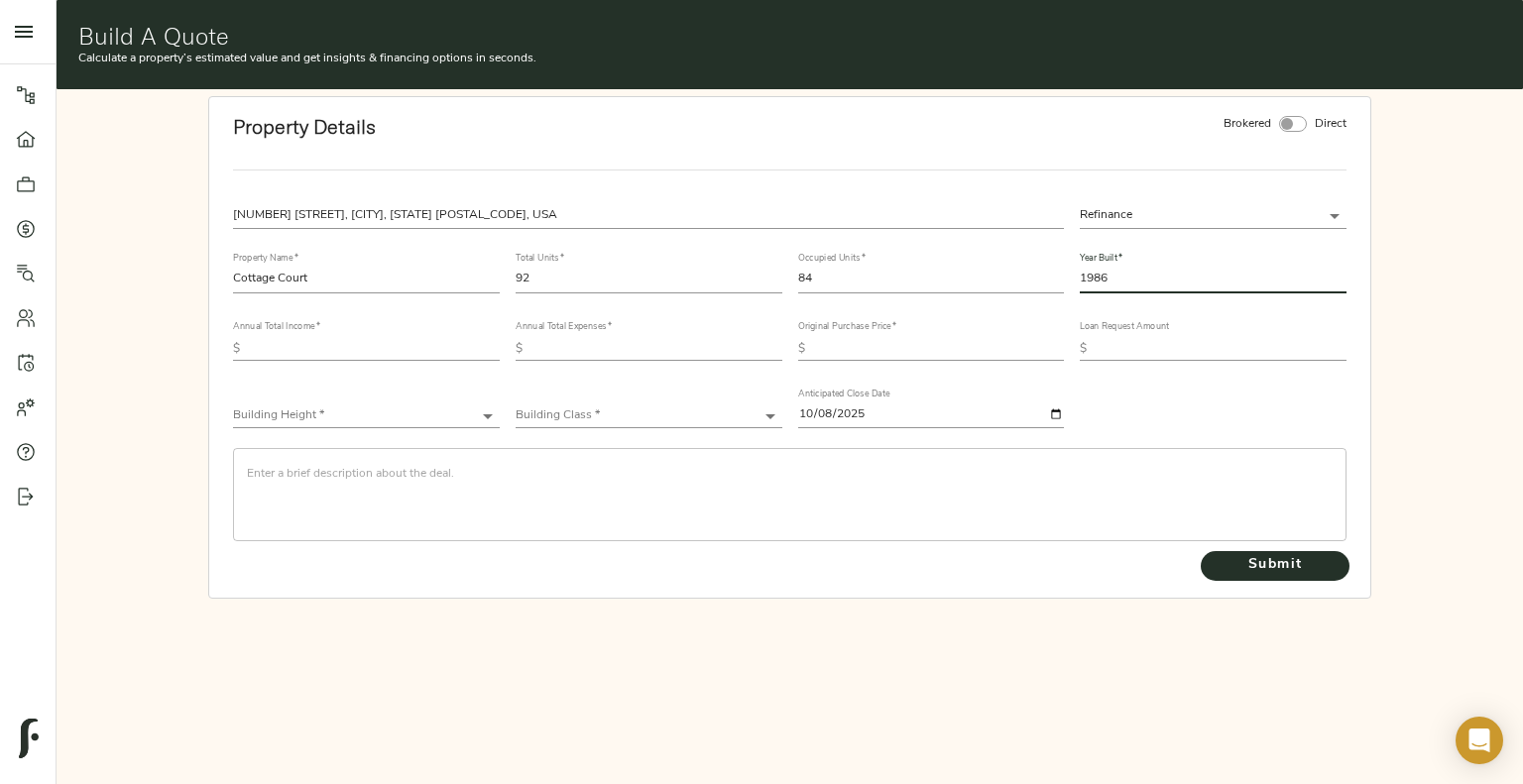 type on "1986" 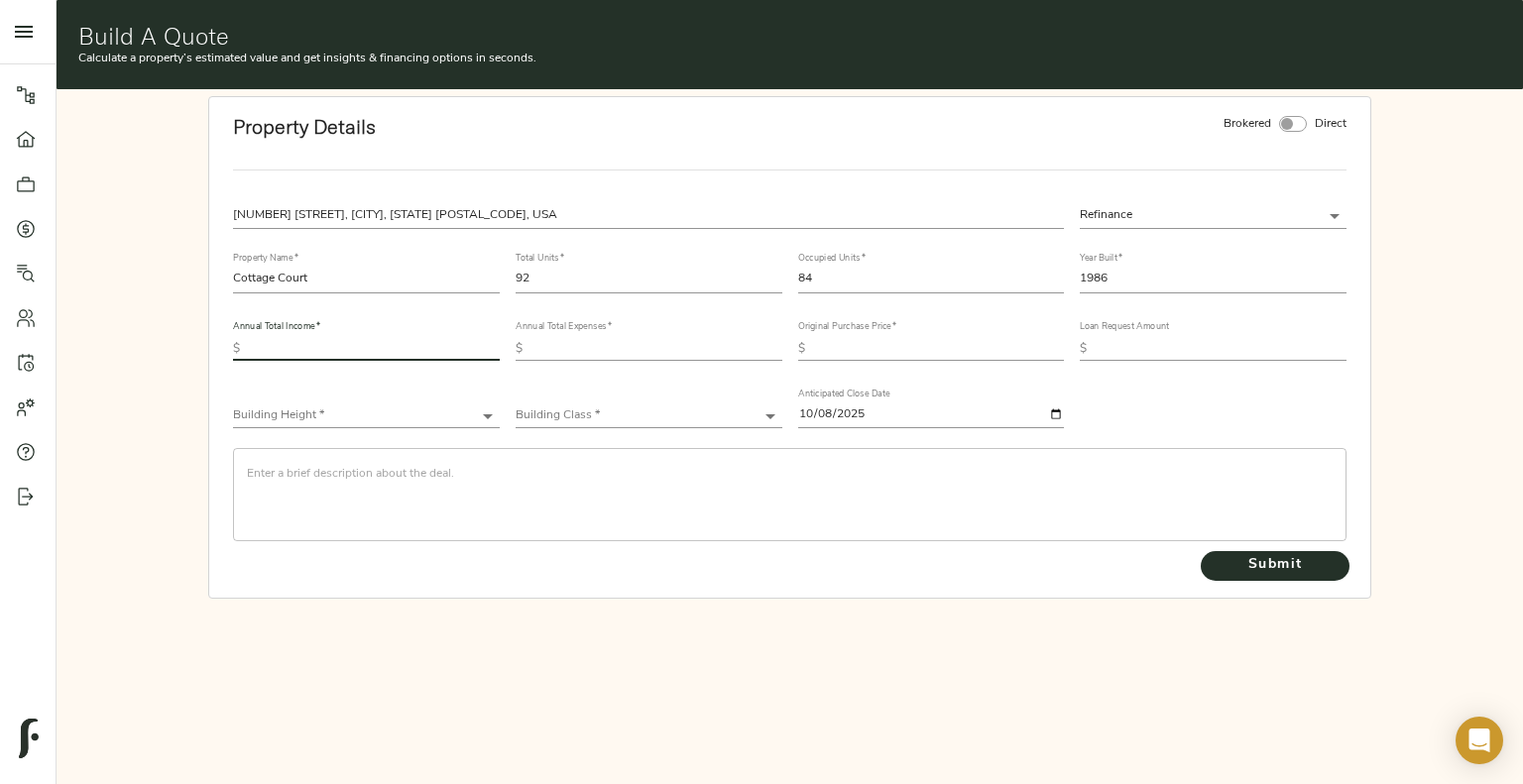 click at bounding box center (374, 349) 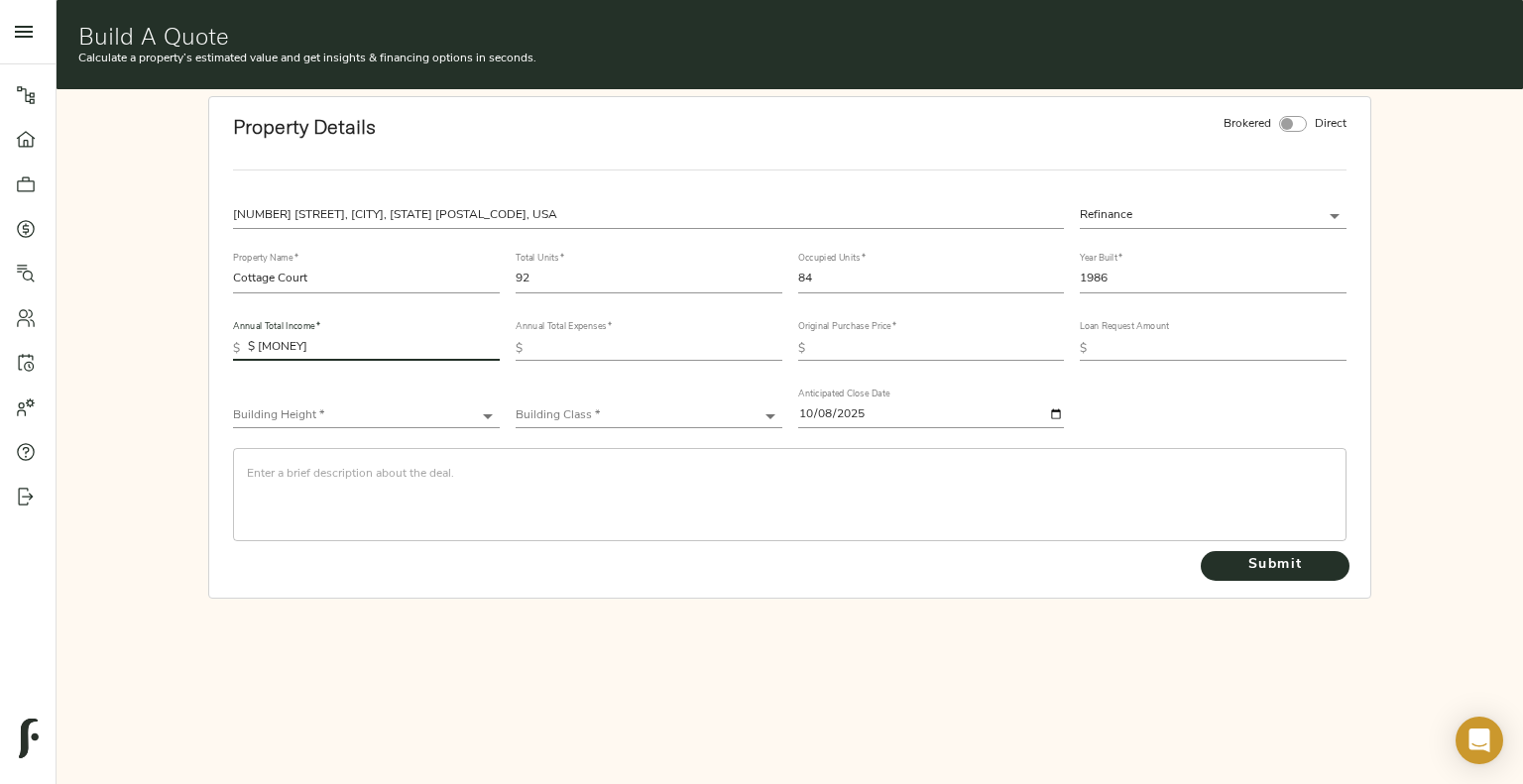type on "1,620,695" 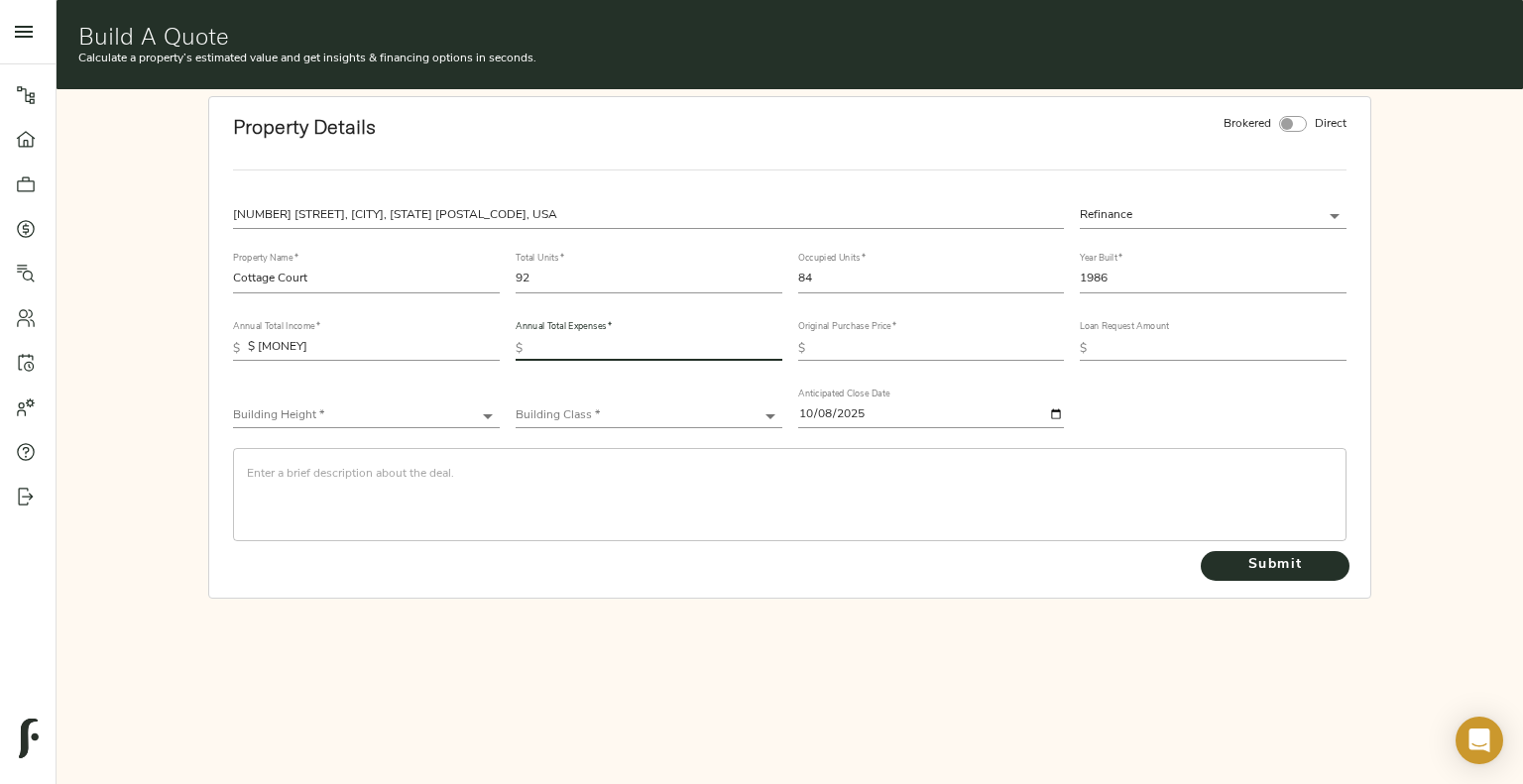 click at bounding box center [656, 349] 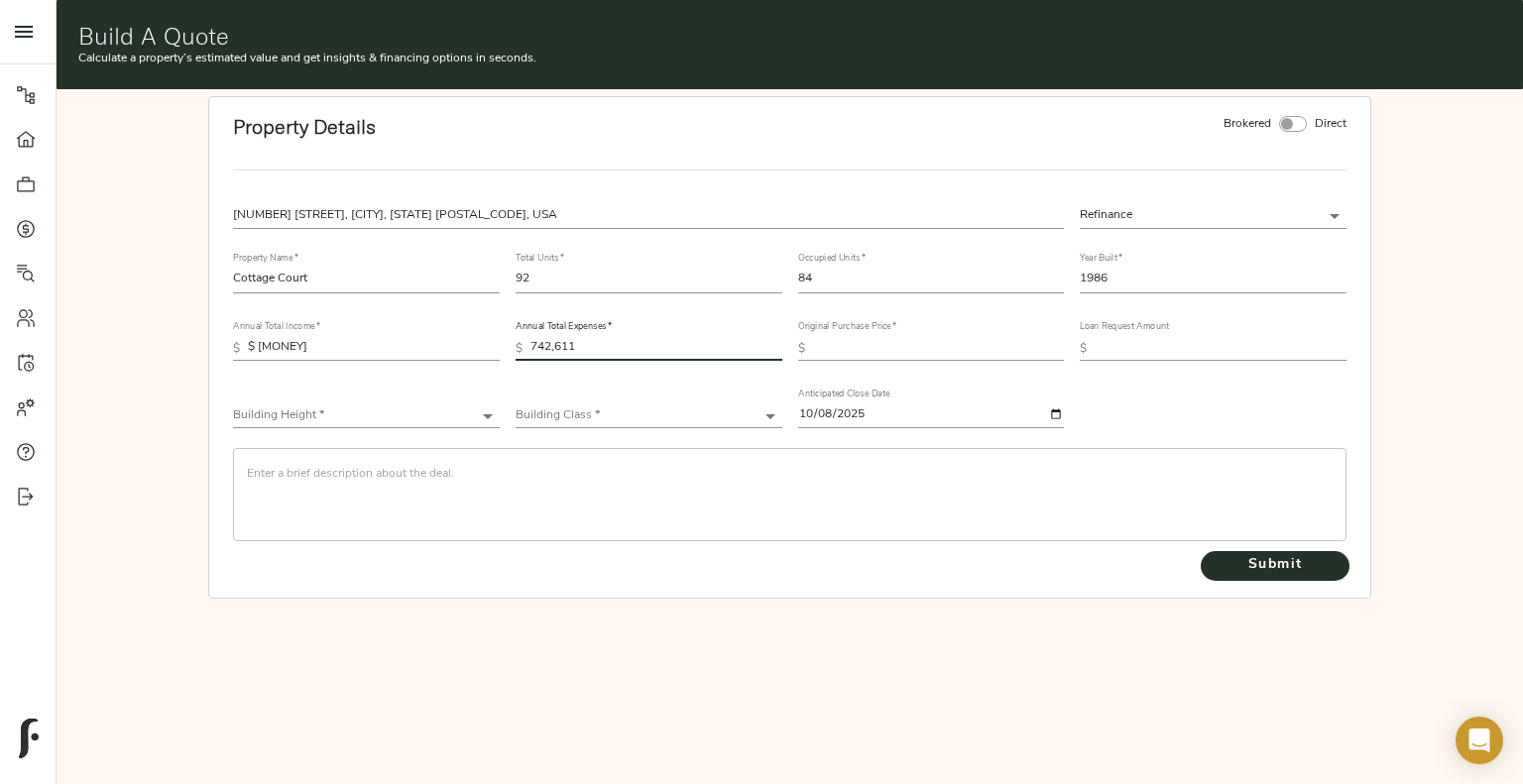 type on "742,611" 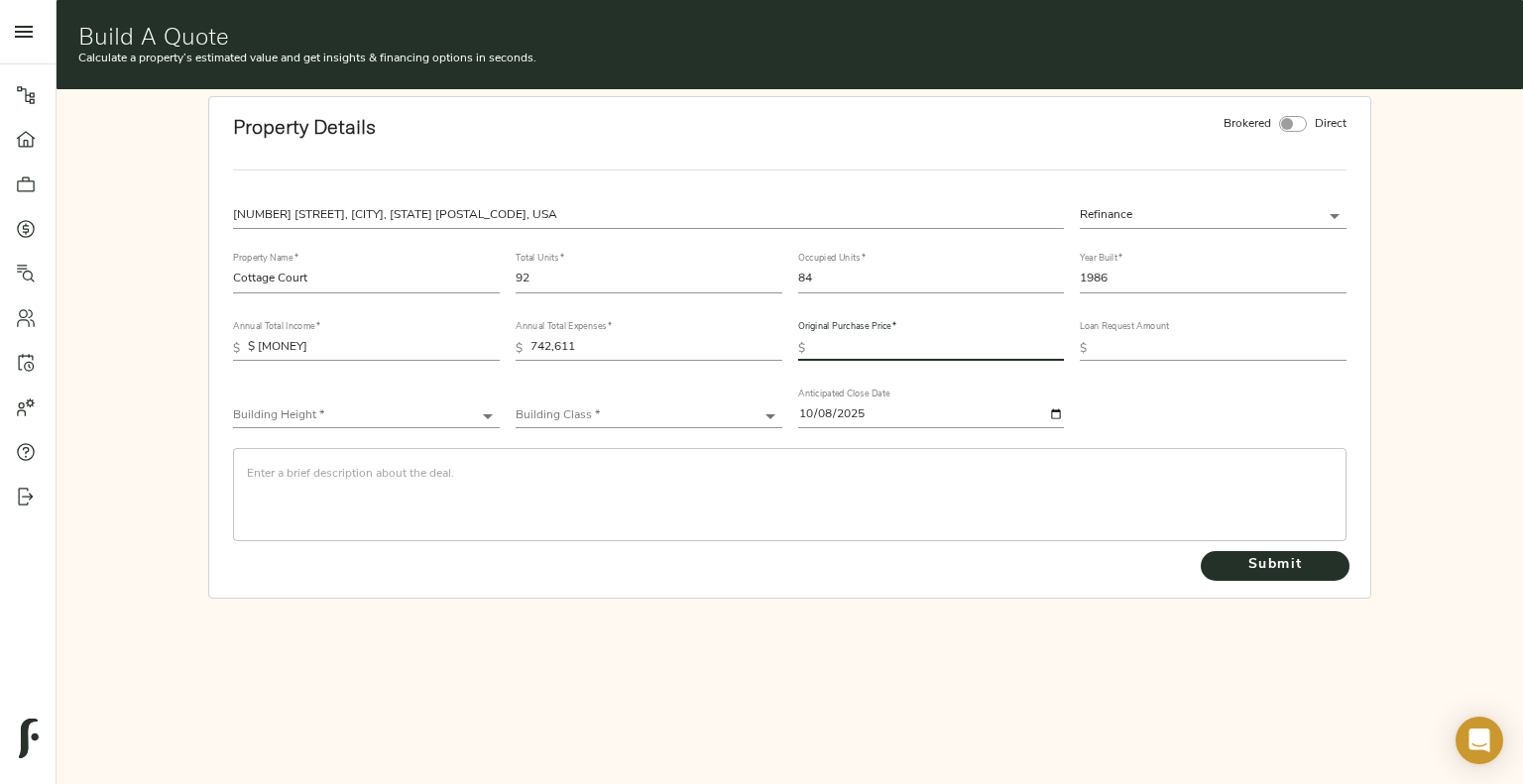 click at bounding box center [939, 349] 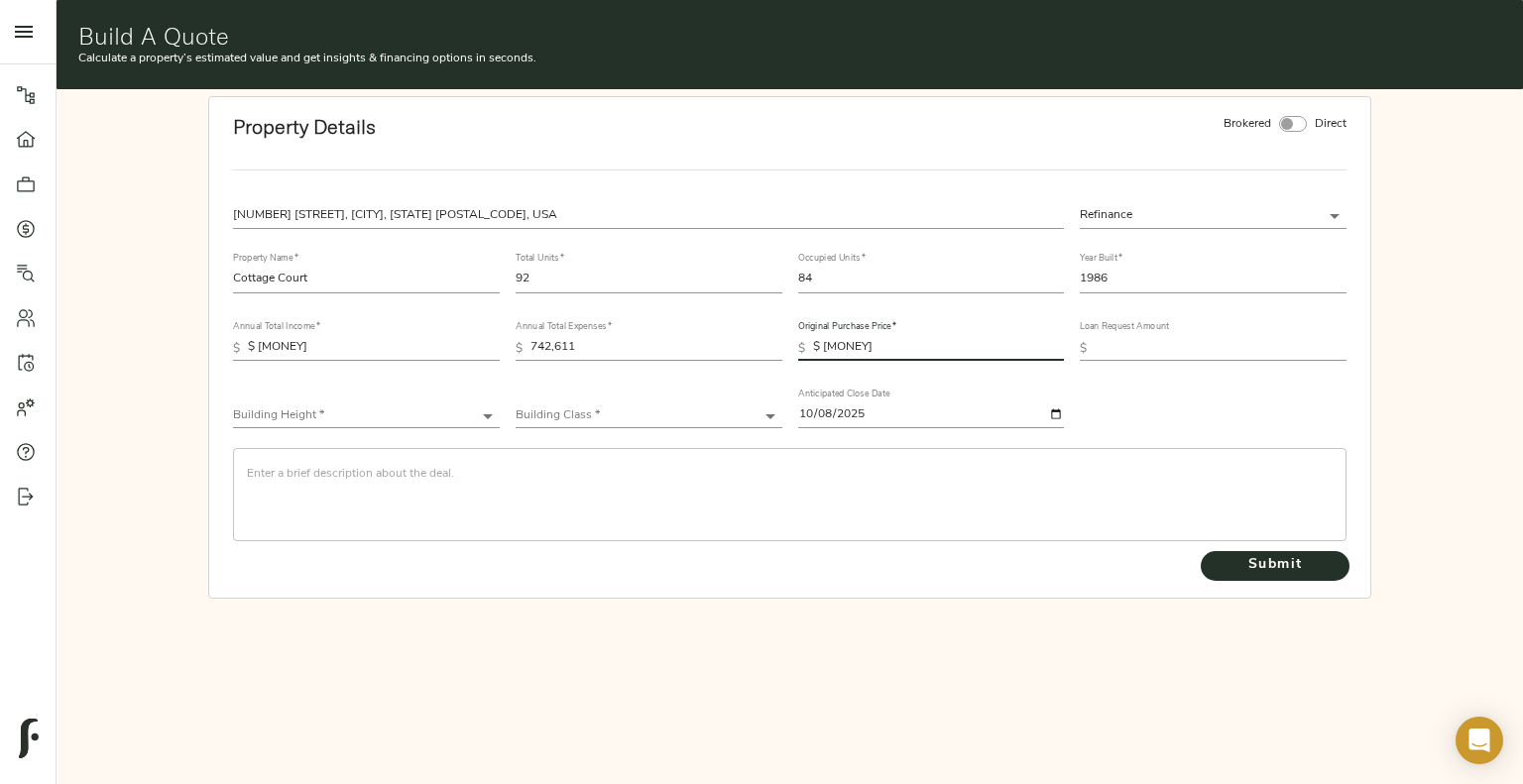 type on "13,000,000" 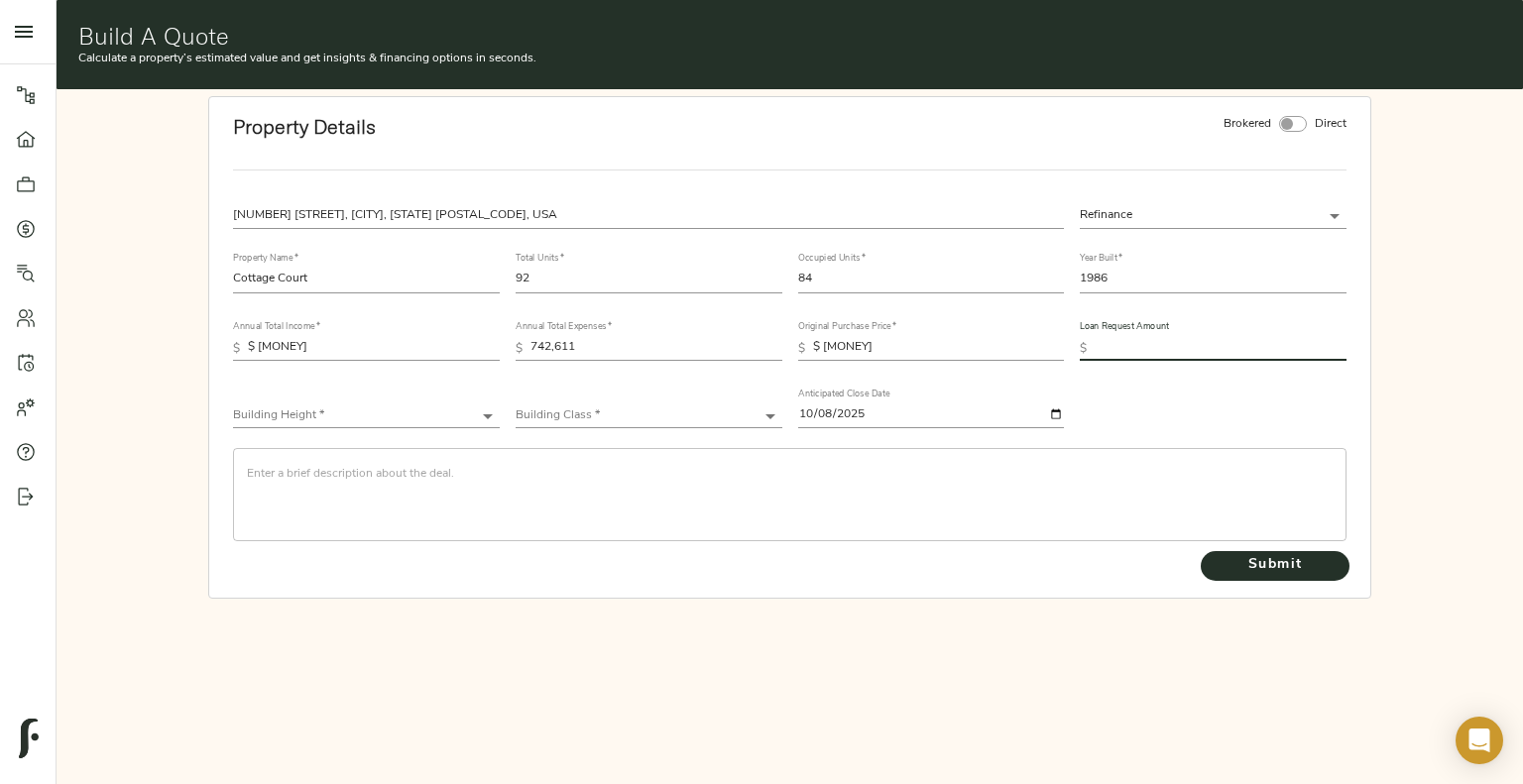 click at bounding box center [1221, 349] 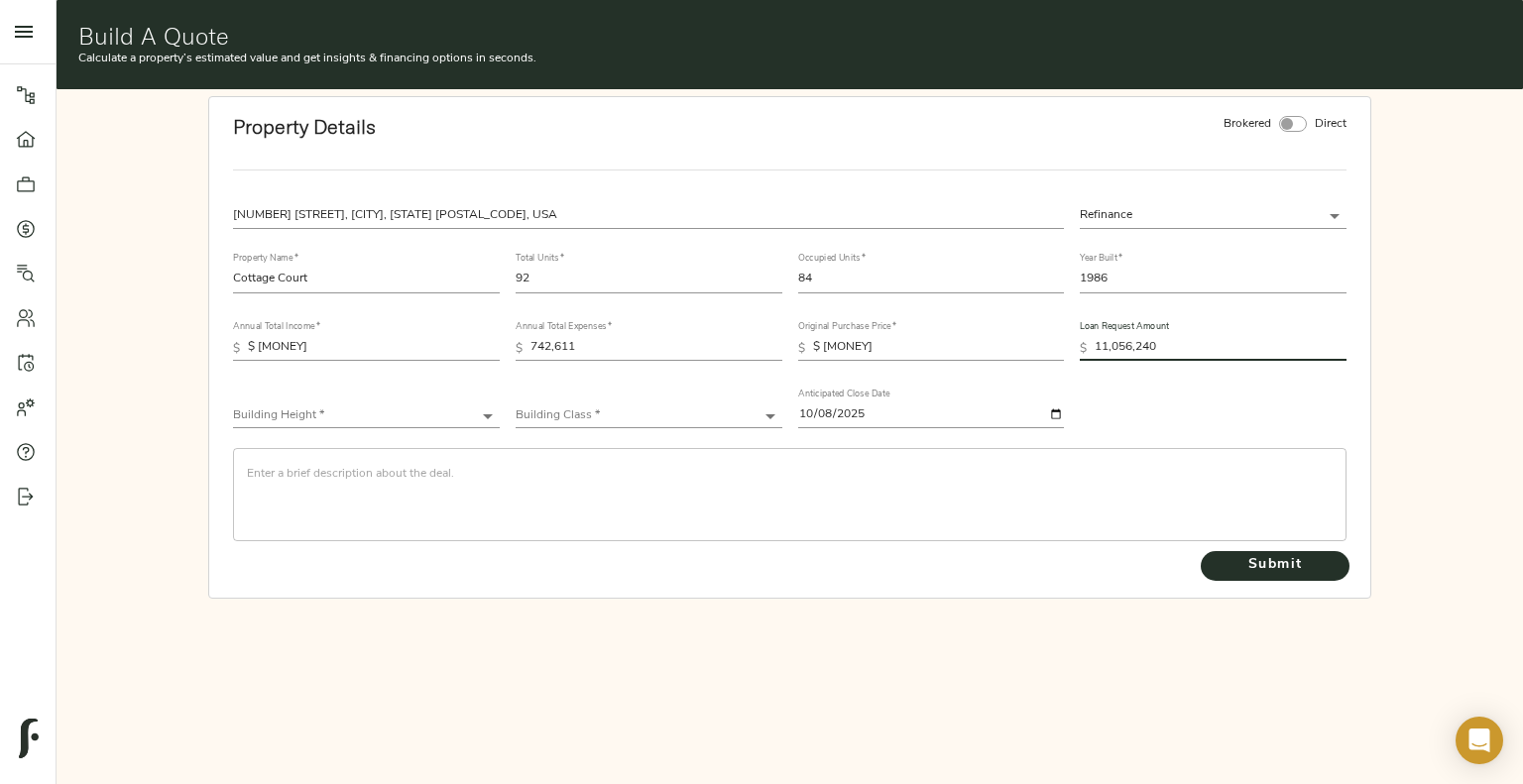 type on "11,056,240" 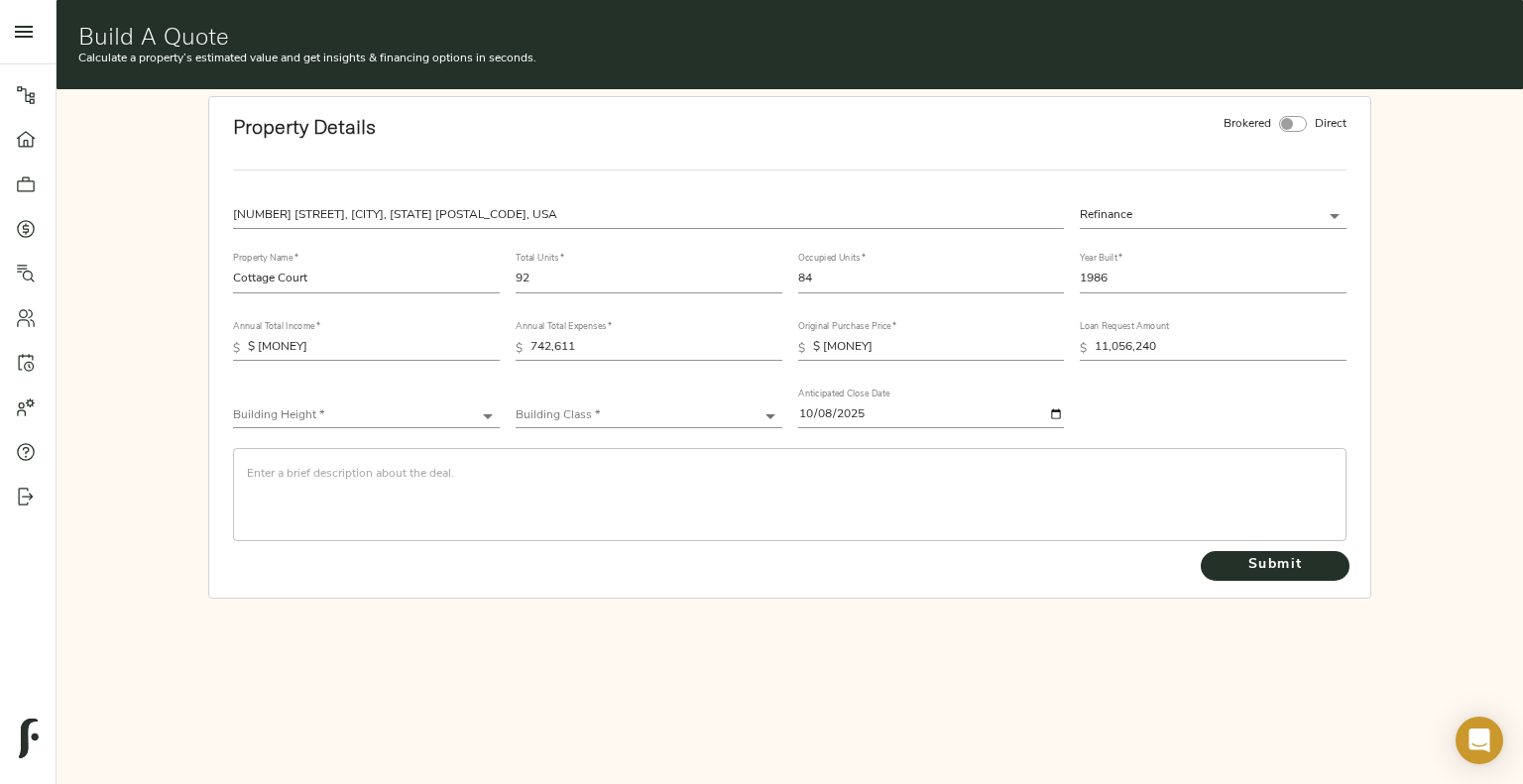 click on "Building Height * ​" at bounding box center [366, 408] 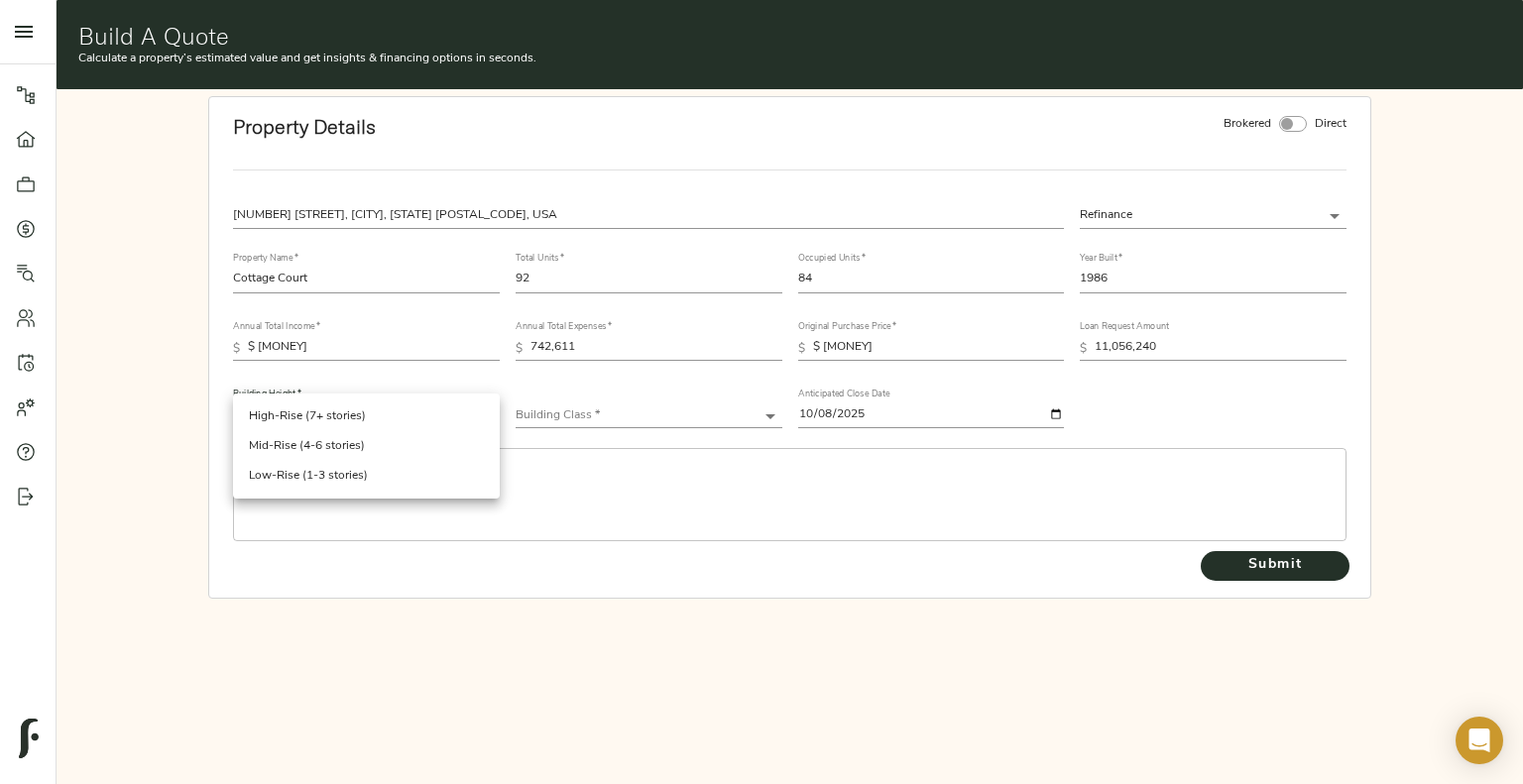 click on "Haven at South Mountain -  1630 E Baseline Rd, Phoenix, AZ 85042 Pipeline Dashboard Portfolio Quotes Search Users Activity Account Help Sign Out Build a Quote Build A Quote Calculate a property’s estimated value and get insights & financing options in seconds.     Property Details Brokered Direct 7110 Tudor Ln, Port Richey, FL 34668, USA Refinance refinance Property Name   * Cottage Court Total Units   * 92 Occupied Units   * 84 Year Built   * 1986 Annual Total Income   * $ 1,620,695 Annual Total Expenses   * $ 742,611 Original Purchase Price   * $ 13,000,000 Loan Request Amount $ 11,056,240 Building Height * ​ Building Class * ​ Anticipated Close Date 2025-10-08 ​ Submit ;
High-Rise (7+ stories) Mid-Rise (4-6 stories) Low-Rise (1-3 stories)" at bounding box center [762, 392] 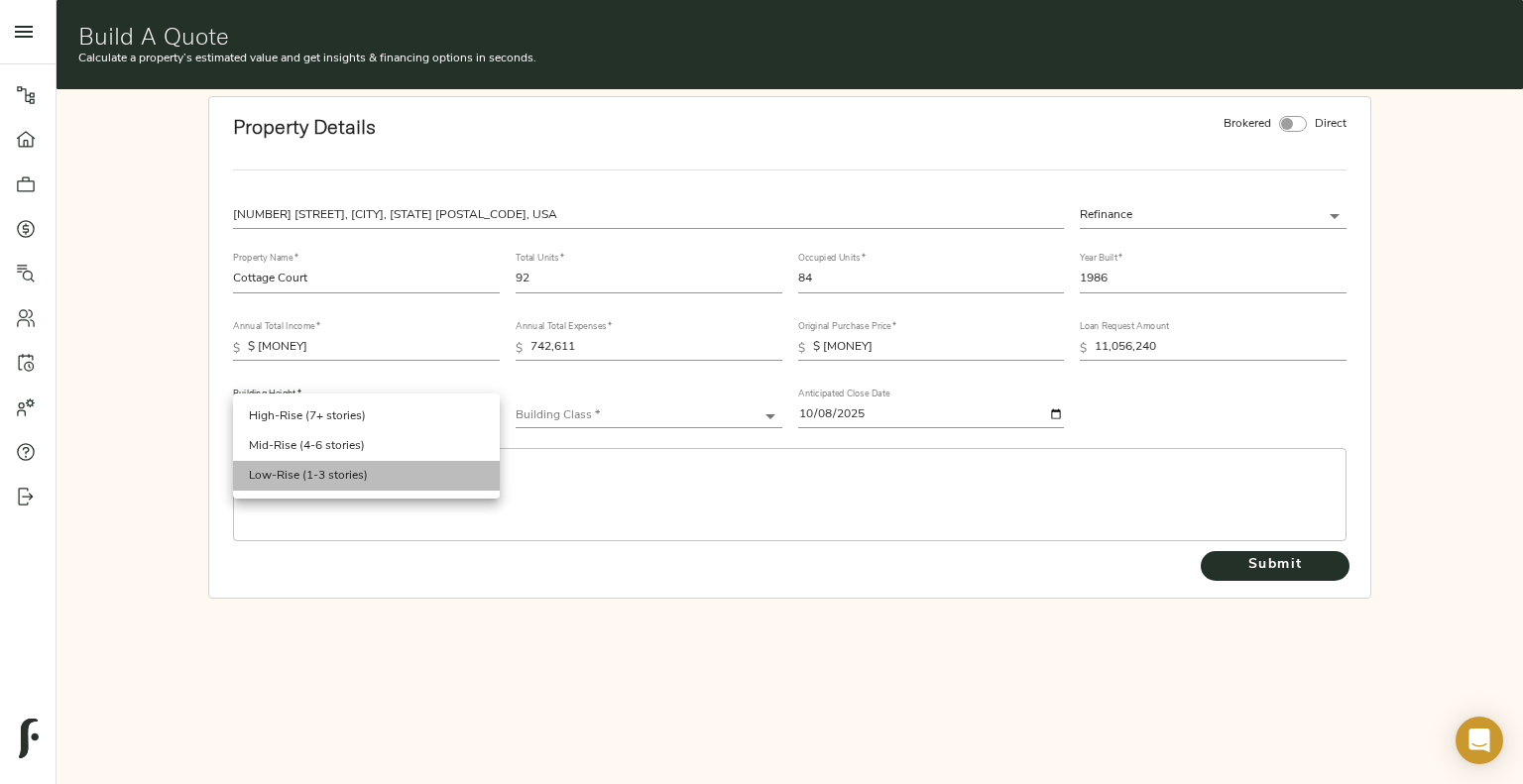 click on "Low-Rise (1-3 stories)" at bounding box center (366, 476) 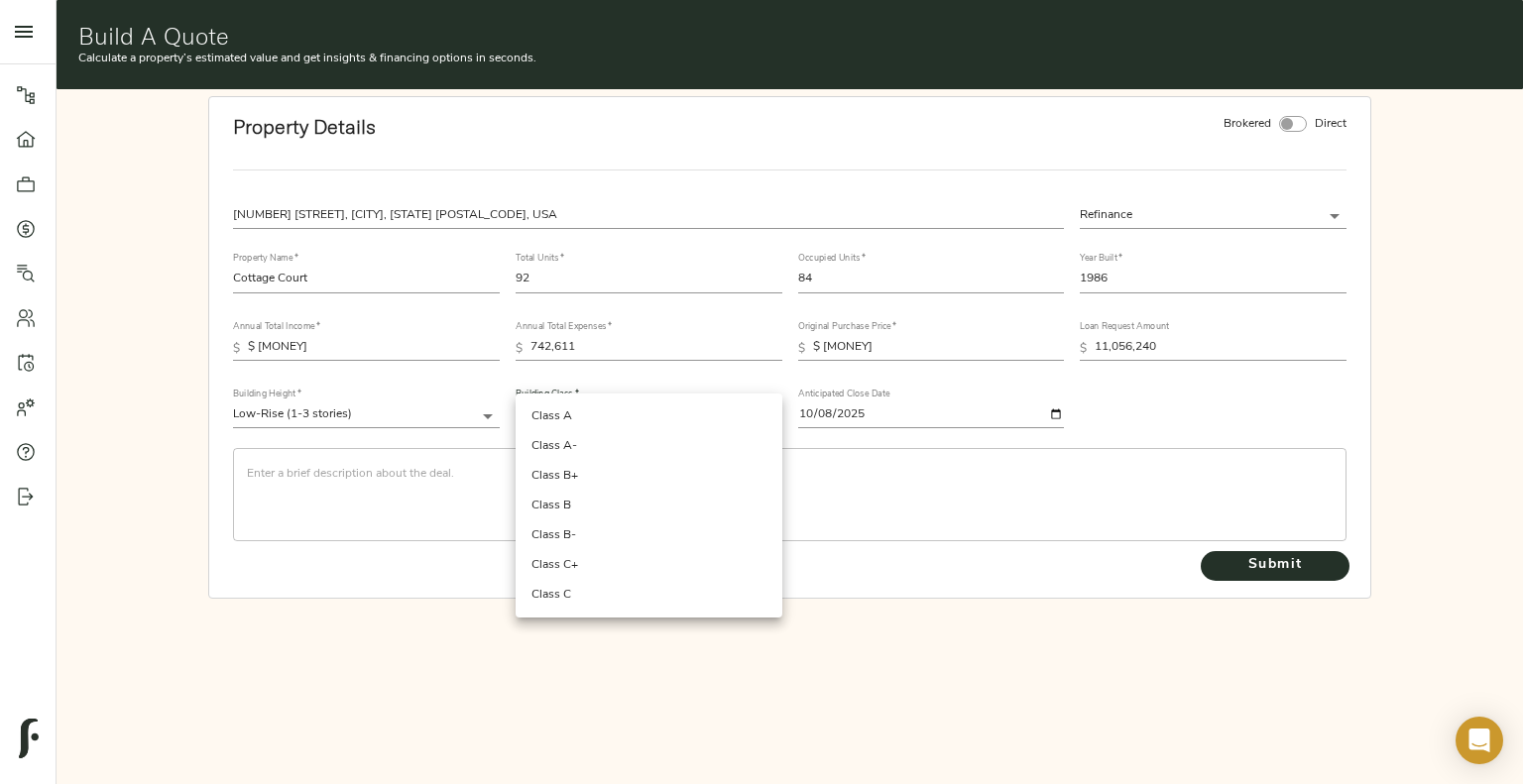 click on "Haven at South Mountain -  1630 E Baseline Rd, Phoenix, AZ 85042 Pipeline Dashboard Portfolio Quotes Search Users Activity Account Help Sign Out Build a Quote Build A Quote Calculate a property’s estimated value and get insights & financing options in seconds.     Property Details Brokered Direct 7110 Tudor Ln, Port Richey, FL 34668, USA Refinance refinance Property Name   * Cottage Court Total Units   * 92 Occupied Units   * 84 Year Built   * 1986 Annual Total Income   * $ 1,620,695 Annual Total Expenses   * $ 742,611 Original Purchase Price   * $ 13,000,000 Loan Request Amount $ 11,056,240 Building Height * Low-Rise (1-3 stories) Low-Rise Building Class * ​ Anticipated Close Date 2025-10-08 ​ Submit ;
Class A Class A- Class B+ Class B Class B- Class C+ Class C" at bounding box center [762, 392] 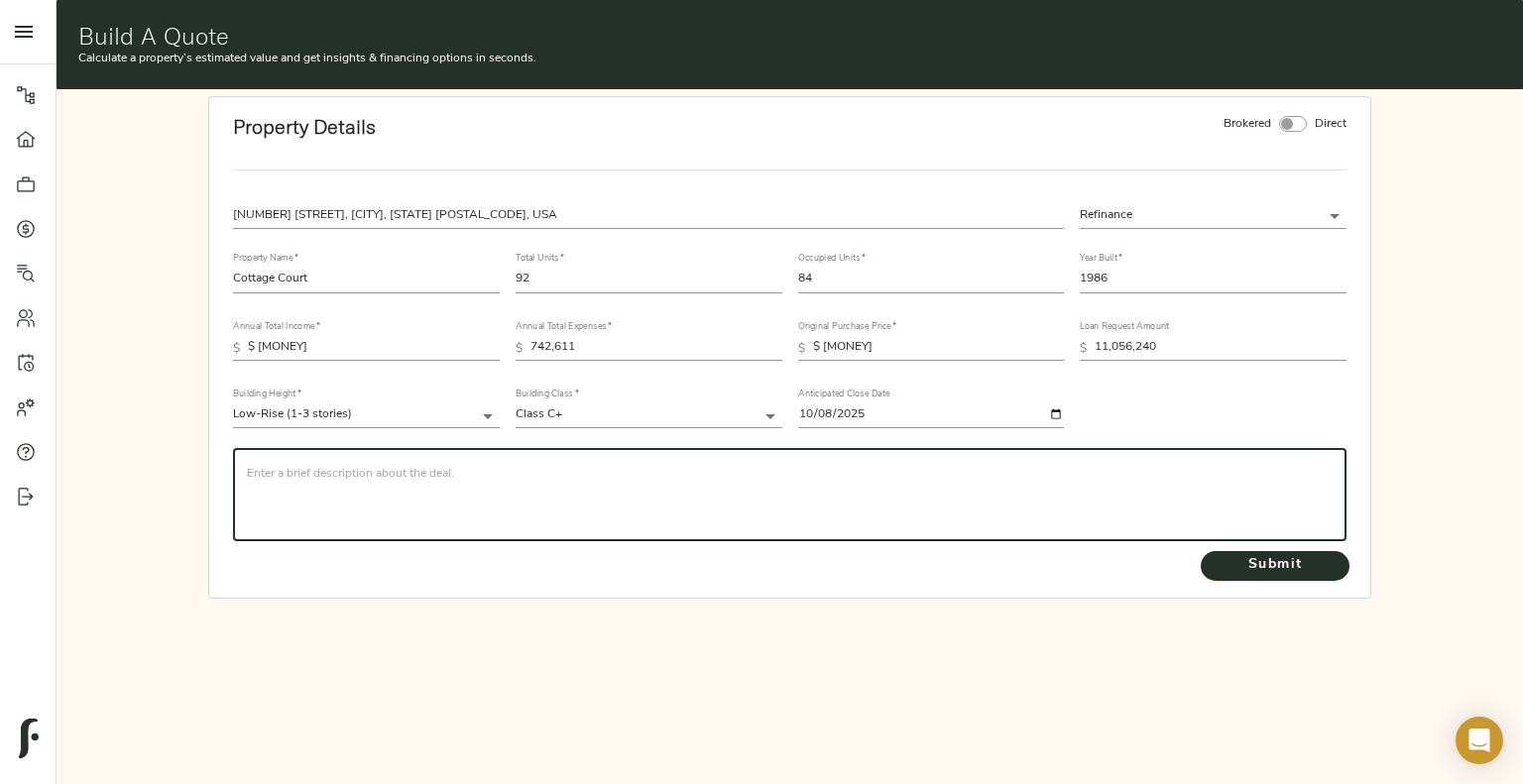 click at bounding box center (790, 495) 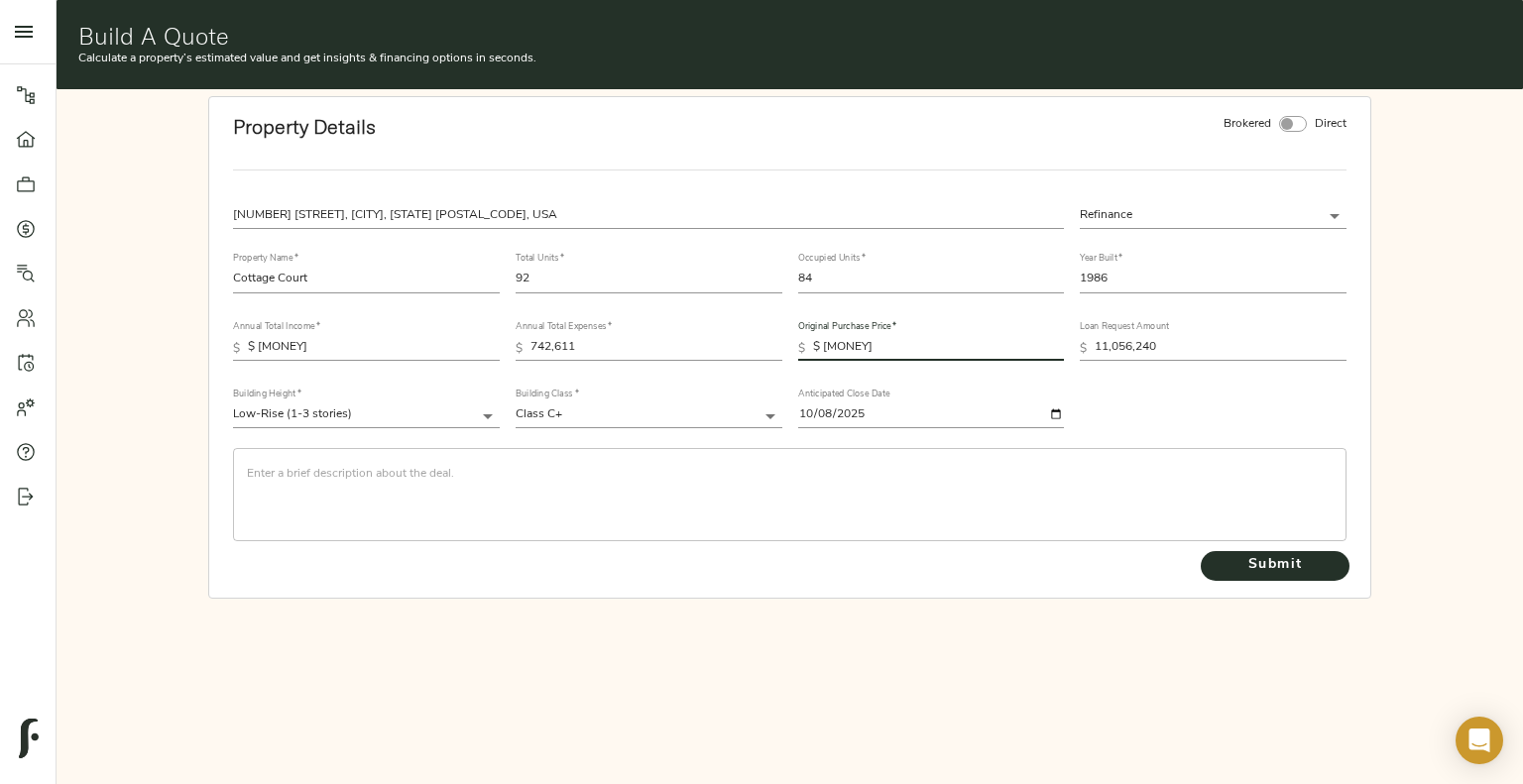 type on "13,340,000" 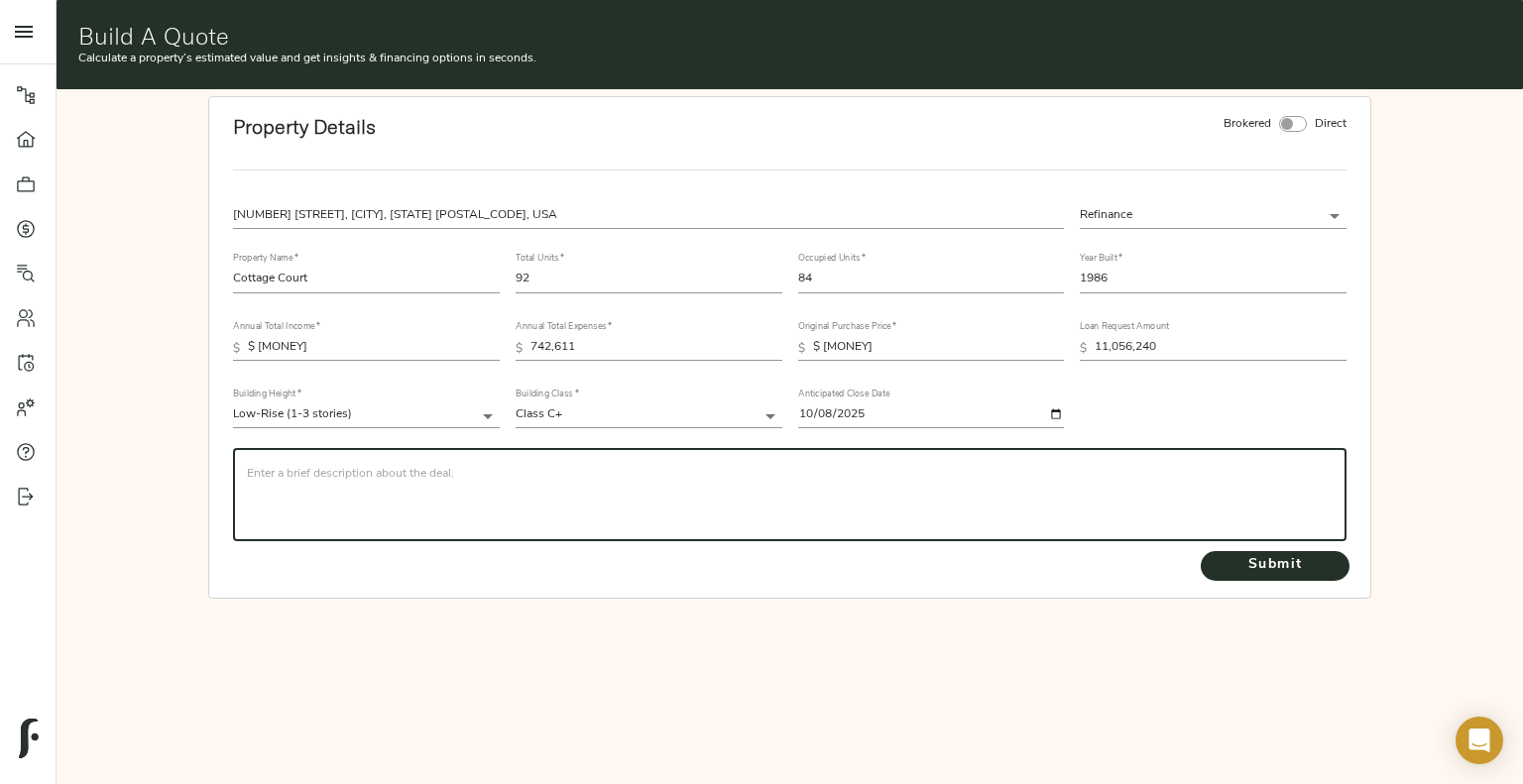 click at bounding box center (790, 495) 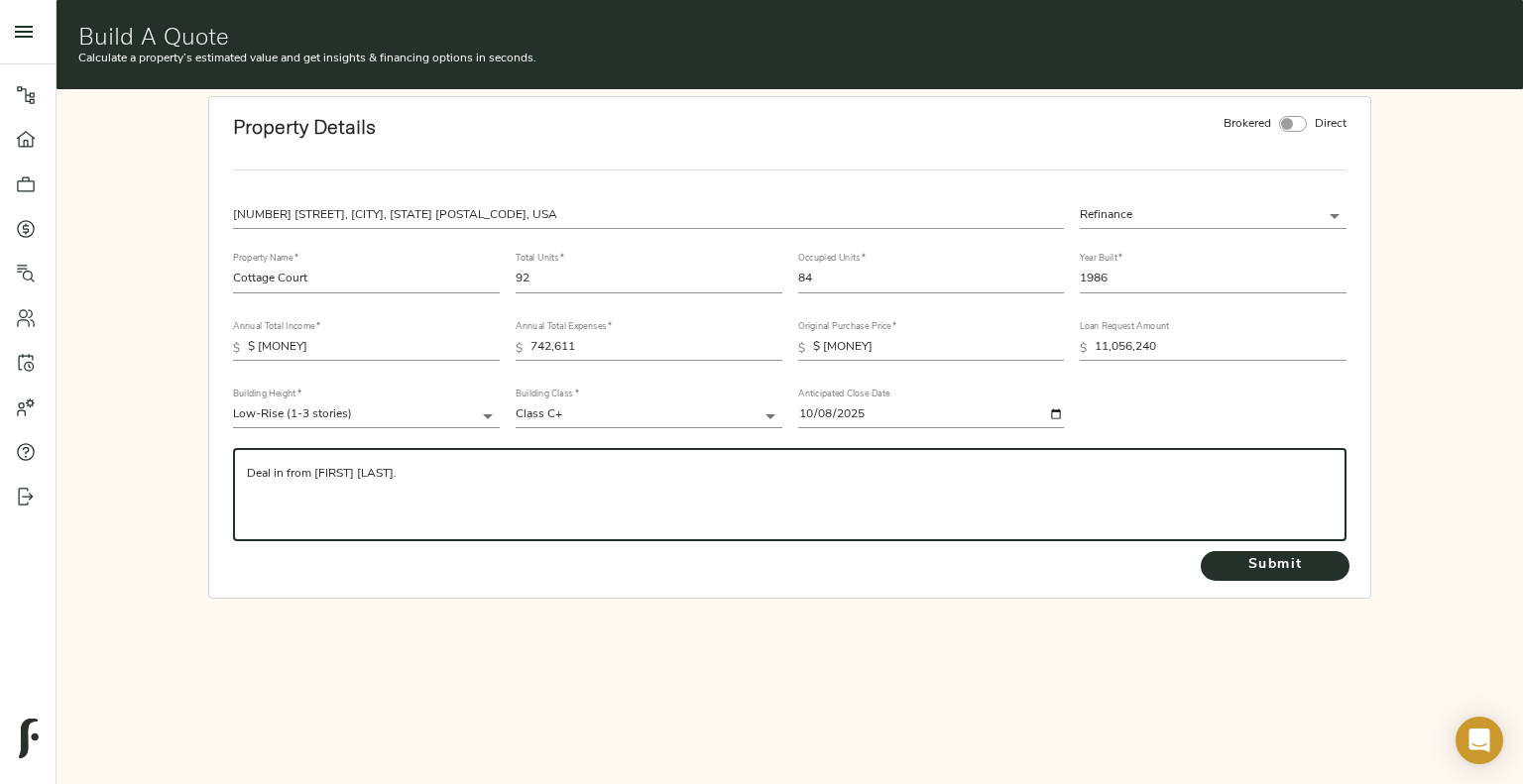 paste on "A 92-unit apartment complex in Port Richey has sold for $13.34 million. Before you ask, the decimal point is in the correct spot.
Cottage Court, at 7110 Tudor Lane, was bought by the Pinellas County multifamily investment firm Prosperity Capital Partners. It is made up of one-story buildings featuring one- and two-bedroom bedroom apartments ranging from 676 square feet to 936 square feet. Rent, according to the complex’s website, starts at $845 per month.
Prosperity intends to upgrade the interiors of all 92 units and to make minor improvements to the exterior." 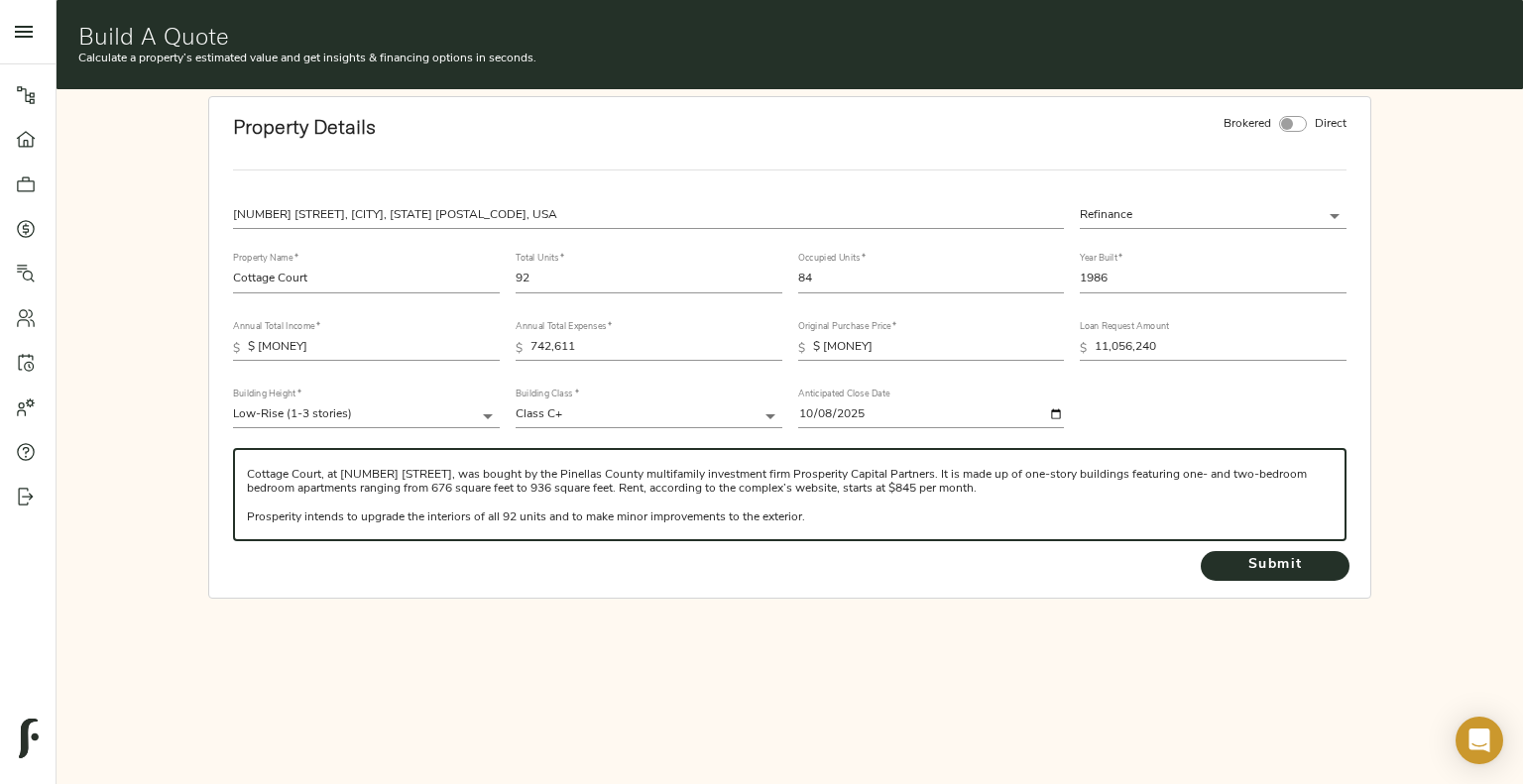 scroll, scrollTop: 0, scrollLeft: 0, axis: both 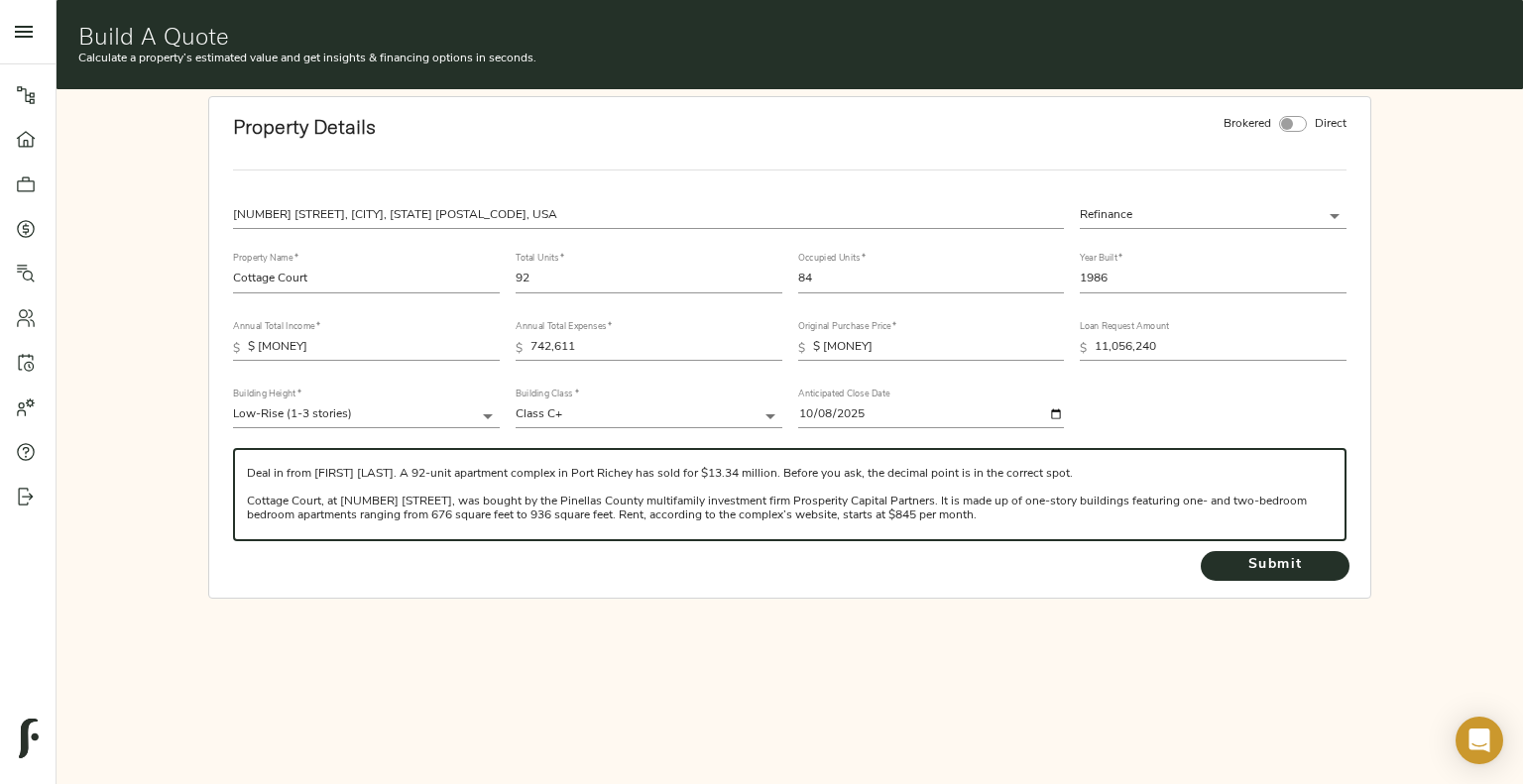click on "Deal in from Jake Clopton. A 92-unit apartment complex in Port Richey has sold for $13.34 million. Before you ask, the decimal point is in the correct spot.
Cottage Court, at 7110 Tudor Lane, was bought by the Pinellas County multifamily investment firm Prosperity Capital Partners. It is made up of one-story buildings featuring one- and two-bedroom bedroom apartments ranging from 676 square feet to 936 square feet. Rent, according to the complex’s website, starts at $845 per month.
Prosperity intends to upgrade the interiors of all 92 units and to make minor improvements to the exterior." at bounding box center (790, 495) 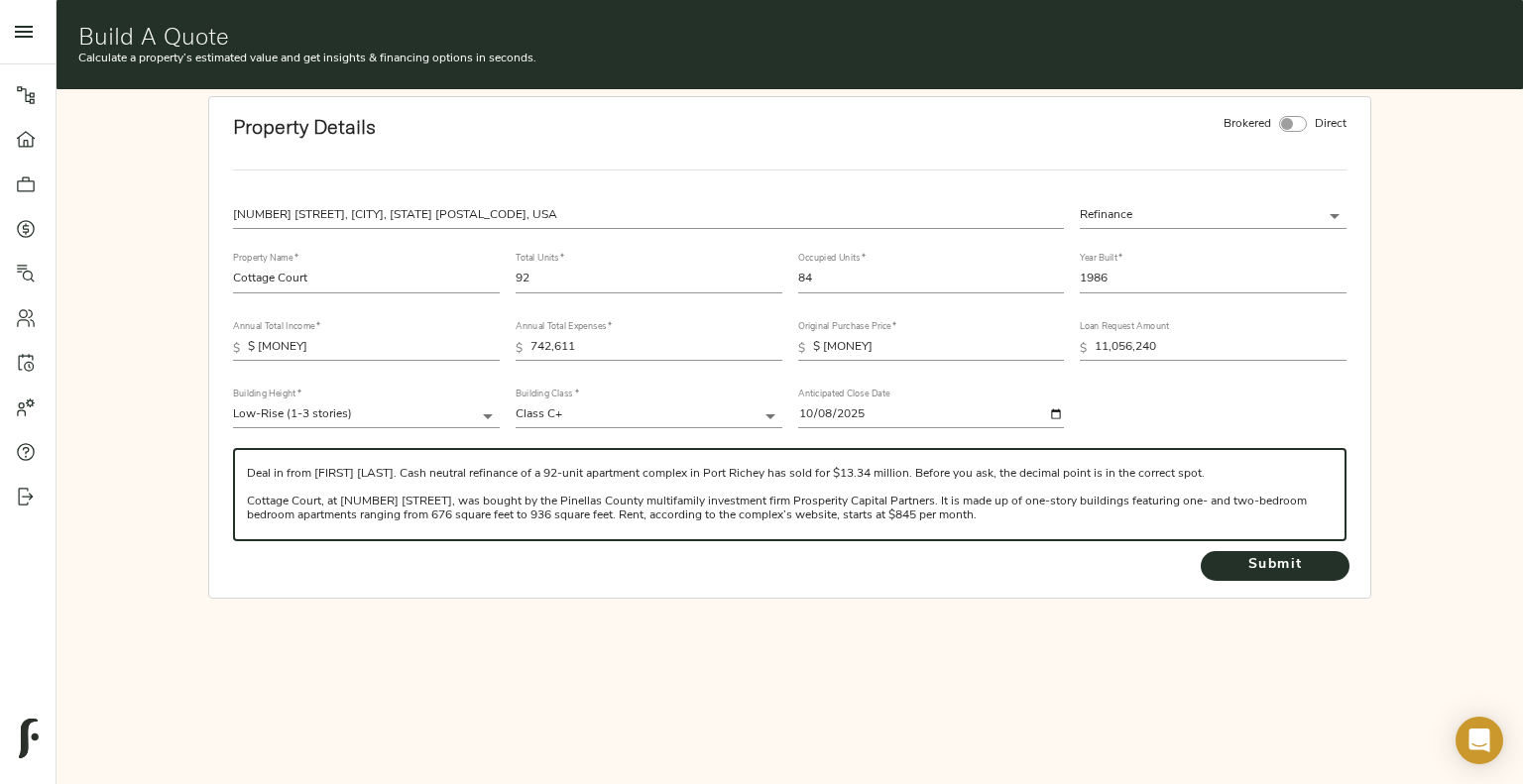 drag, startPoint x: 754, startPoint y: 470, endPoint x: 1209, endPoint y: 445, distance: 455.6863 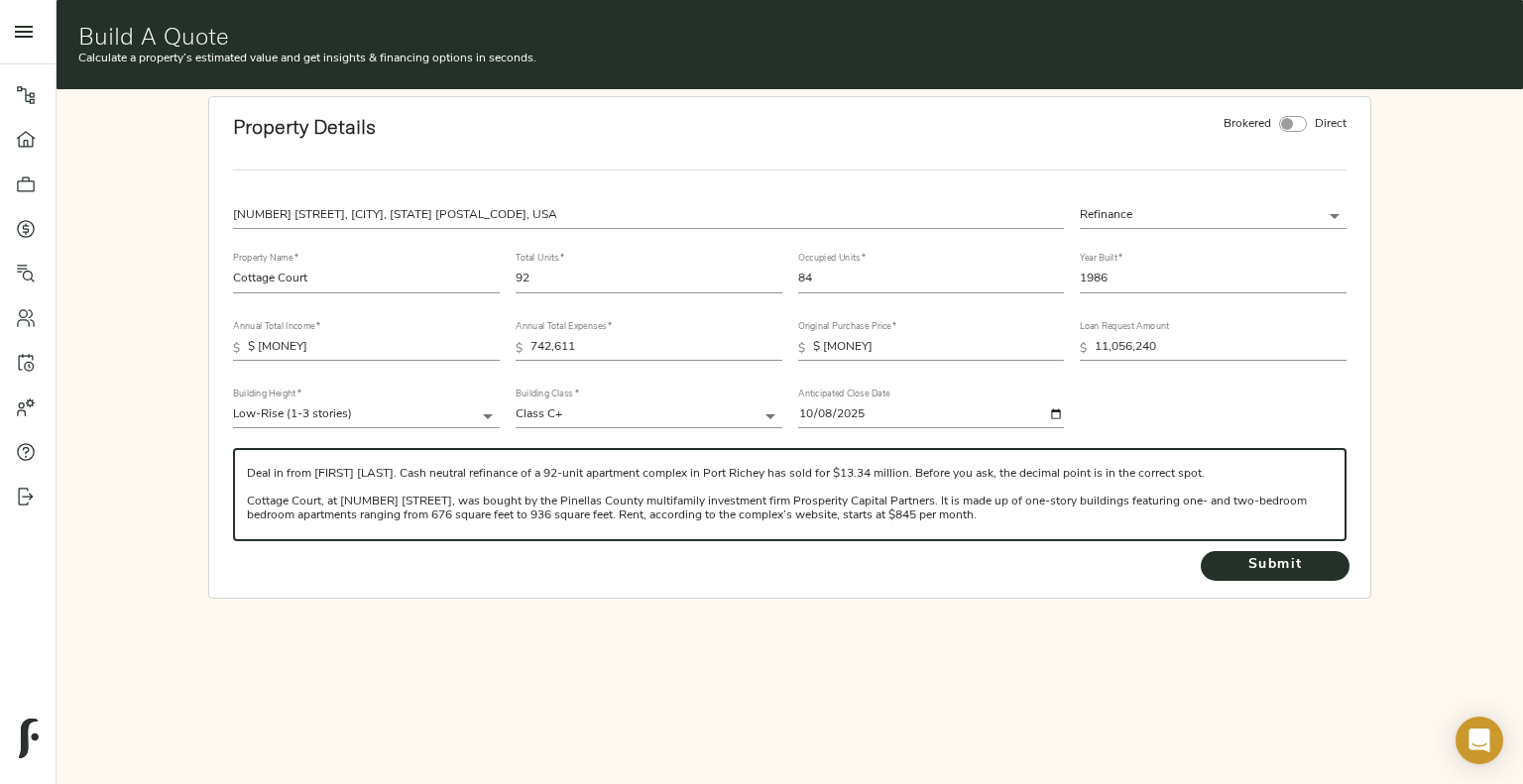 click on "Deal in from Jake Clopton. Cash neutral refinance of a 92-unit apartment complex in Port Richey has sold for $13.34 million. Before you ask, the decimal point is in the correct spot.
Cottage Court, at 7110 Tudor Lane, was bought by the Pinellas County multifamily investment firm Prosperity Capital Partners. It is made up of one-story buildings featuring one- and two-bedroom bedroom apartments ranging from 676 square feet to 936 square feet. Rent, according to the complex’s website, starts at $845 per month.
Prosperity intends to upgrade the interiors of all 92 units and to make minor improvements to the exterior. ​" at bounding box center (790, 495) 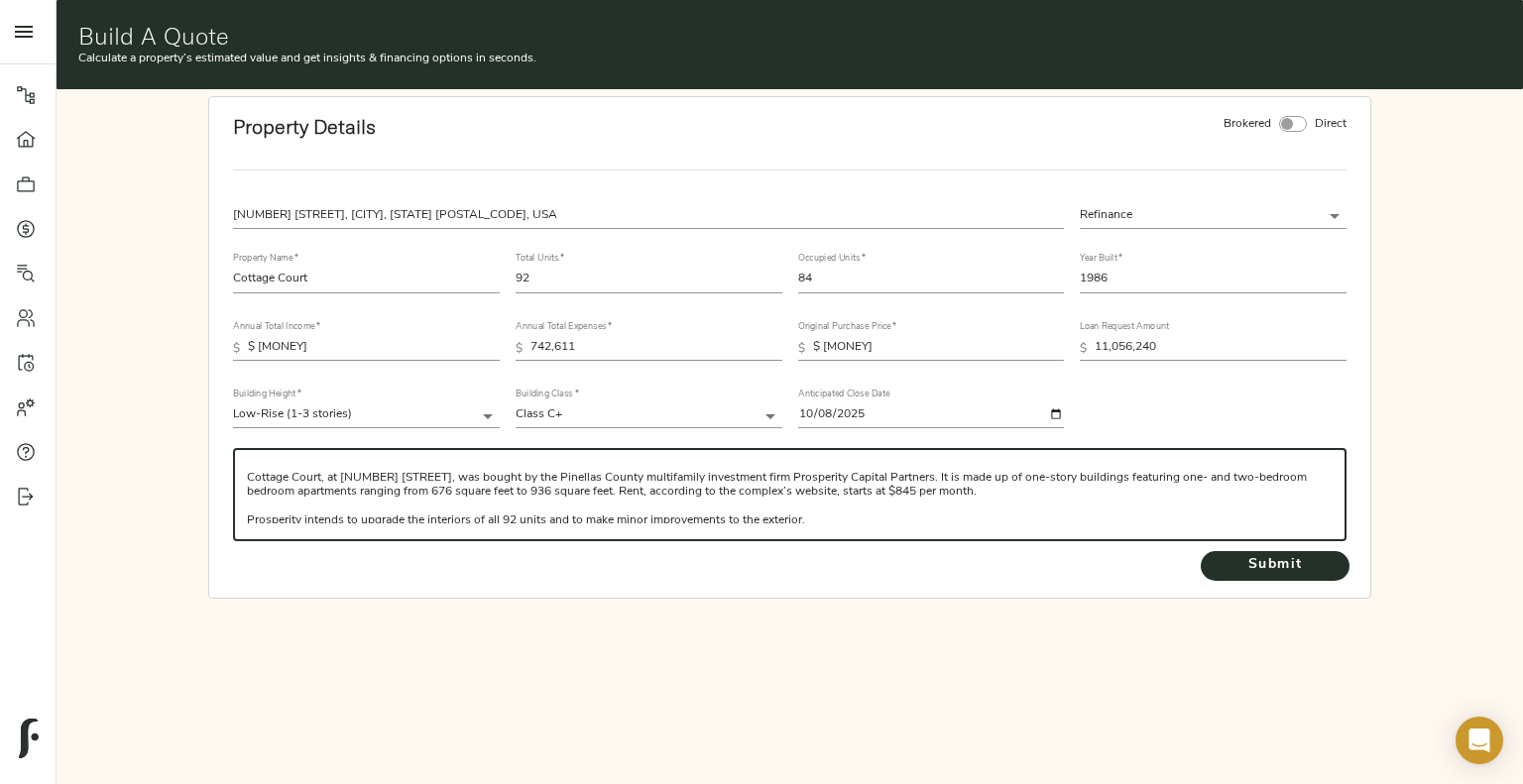 scroll, scrollTop: 24, scrollLeft: 0, axis: vertical 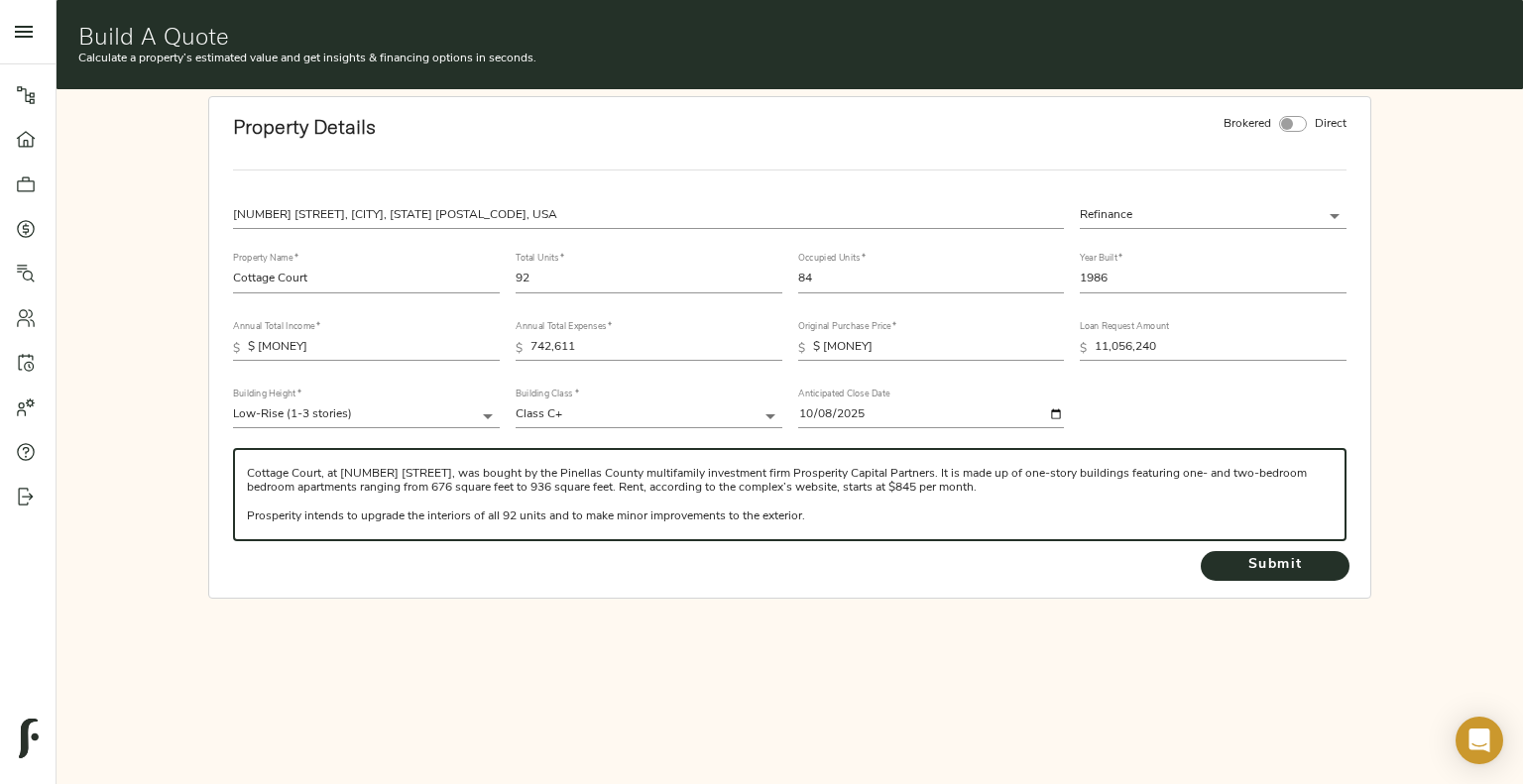 drag, startPoint x: 623, startPoint y: 488, endPoint x: 1035, endPoint y: 521, distance: 413.31949 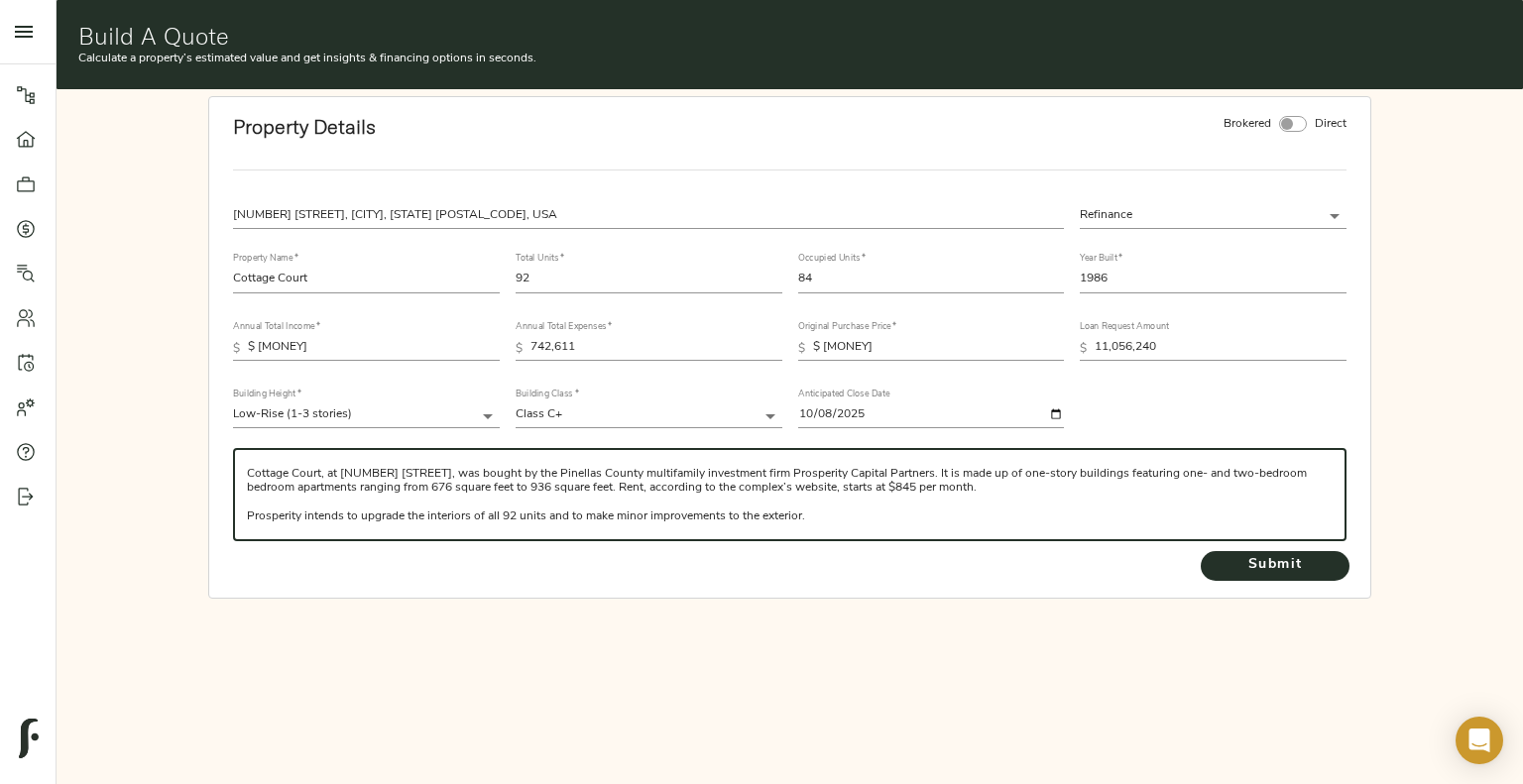 click on "Deal in from Jake Clopton. Cash neutral refinance of a 92-unit apartment complex in Port Richey, FL.
Cottage Court, at 7110 Tudor Lane, was bought by the Pinellas County multifamily investment firm Prosperity Capital Partners. It is made up of one-story buildings featuring one- and two-bedroom bedroom apartments ranging from 676 square feet to 936 square feet. Rent, according to the complex’s website, starts at $845 per month.
Prosperity intends to upgrade the interiors of all 92 units and to make minor improvements to the exterior." at bounding box center (790, 495) 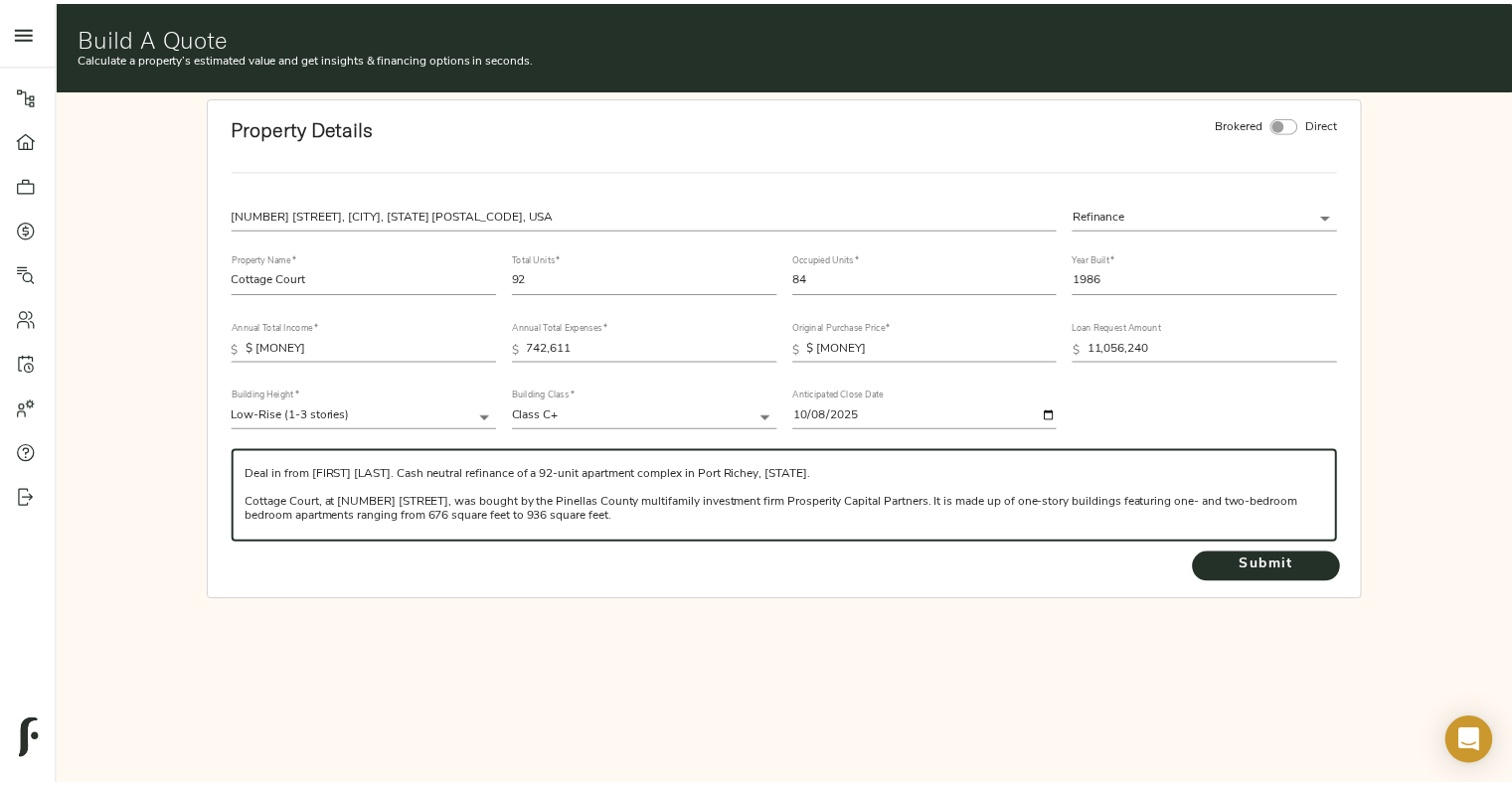 scroll, scrollTop: 0, scrollLeft: 0, axis: both 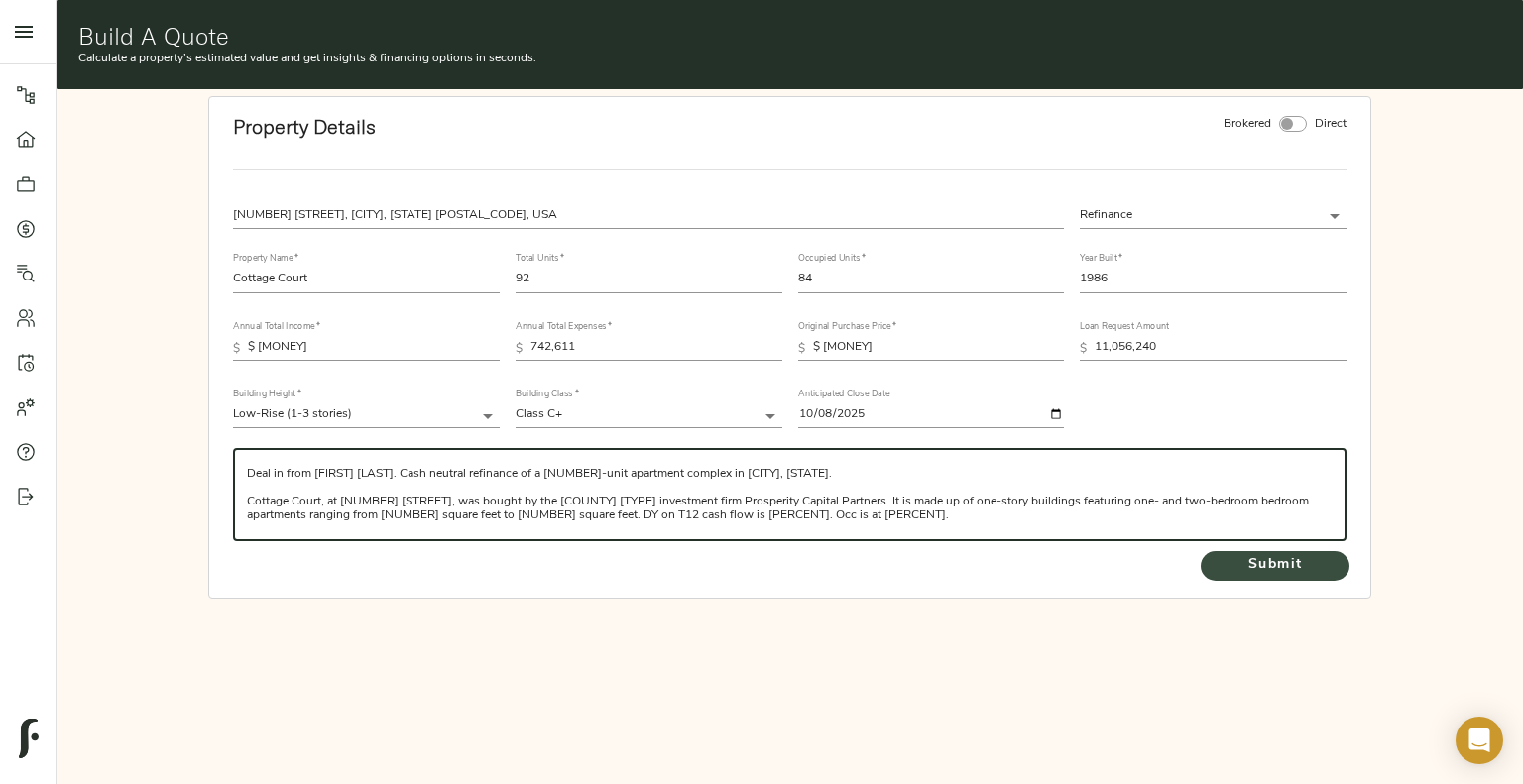 type on "Deal in from Jake Clopton. Cash neutral refinance of a 92-unit apartment complex in Port Richey, FL.
Cottage Court, at 7110 Tudor Lane, was bought by the Pinellas County multifamily investment firm Prosperity Capital Partners. It is made up of one-story buildings featuring one- and two-bedroom bedroom apartments ranging from 676 square feet to 936 square feet. DY on T12 cash flow is 7.94%. Occ is at 91.3%." 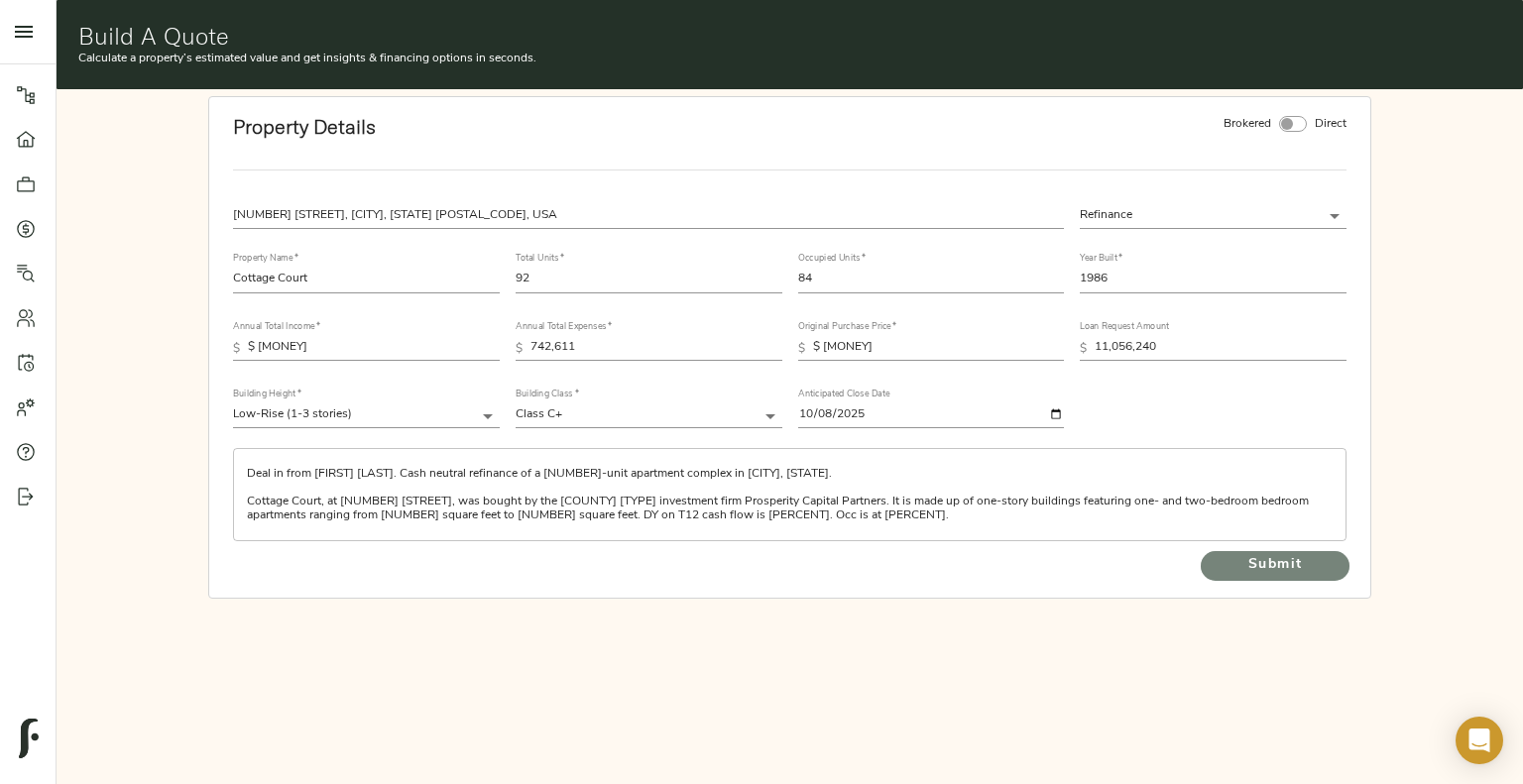click on "Submit" at bounding box center [1275, 565] 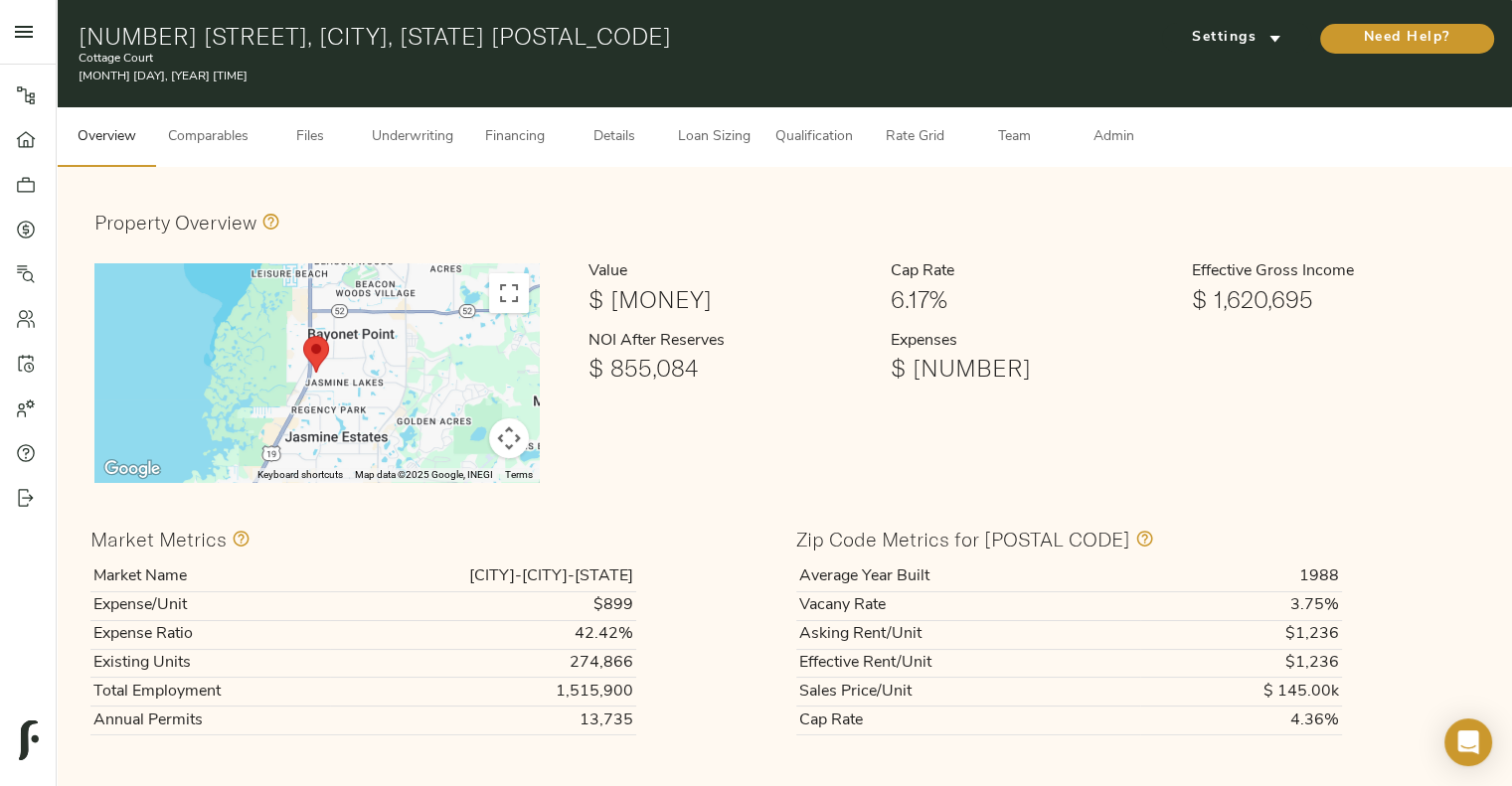 click at bounding box center (509, 438) 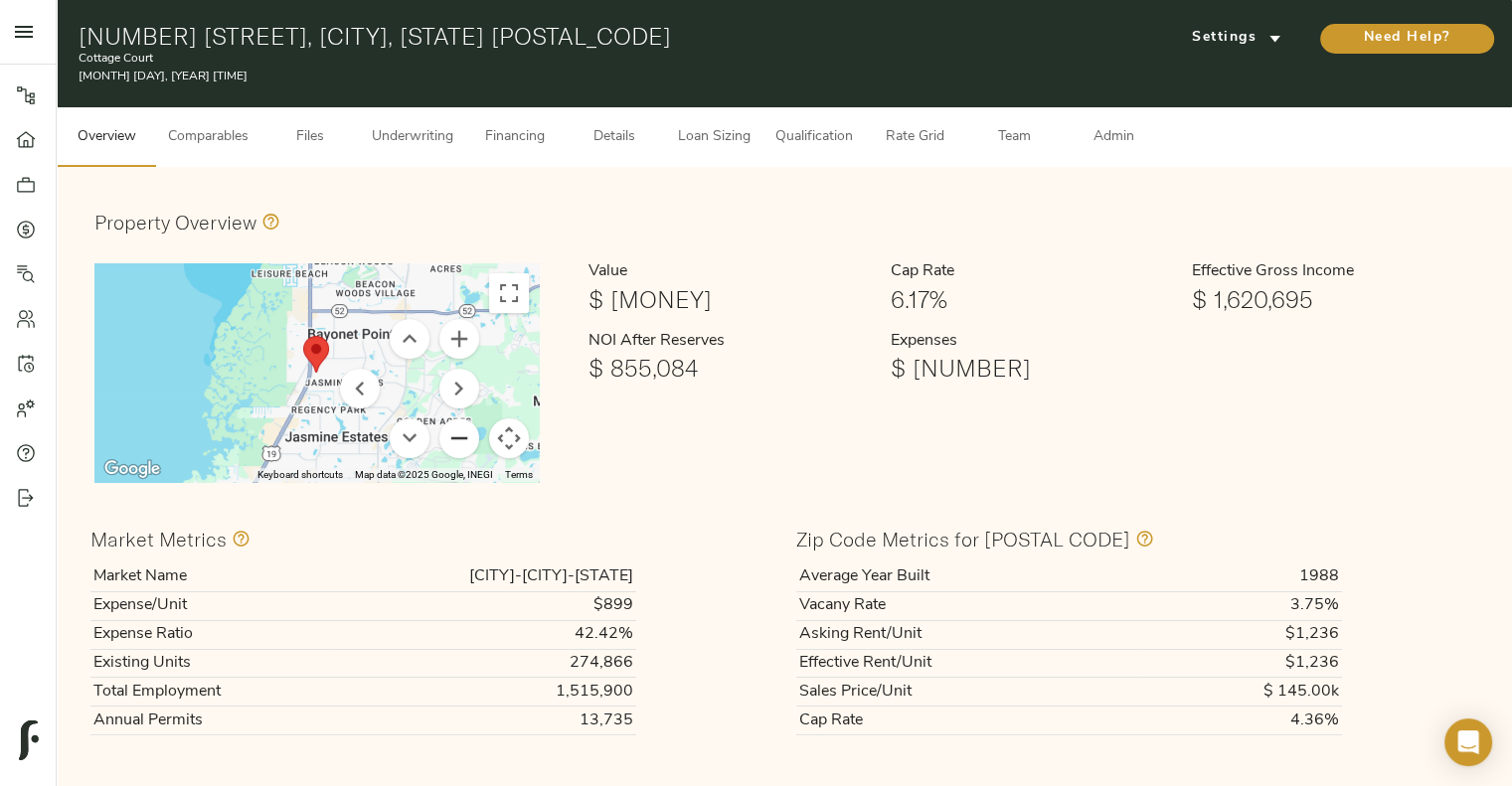 click at bounding box center [459, 438] 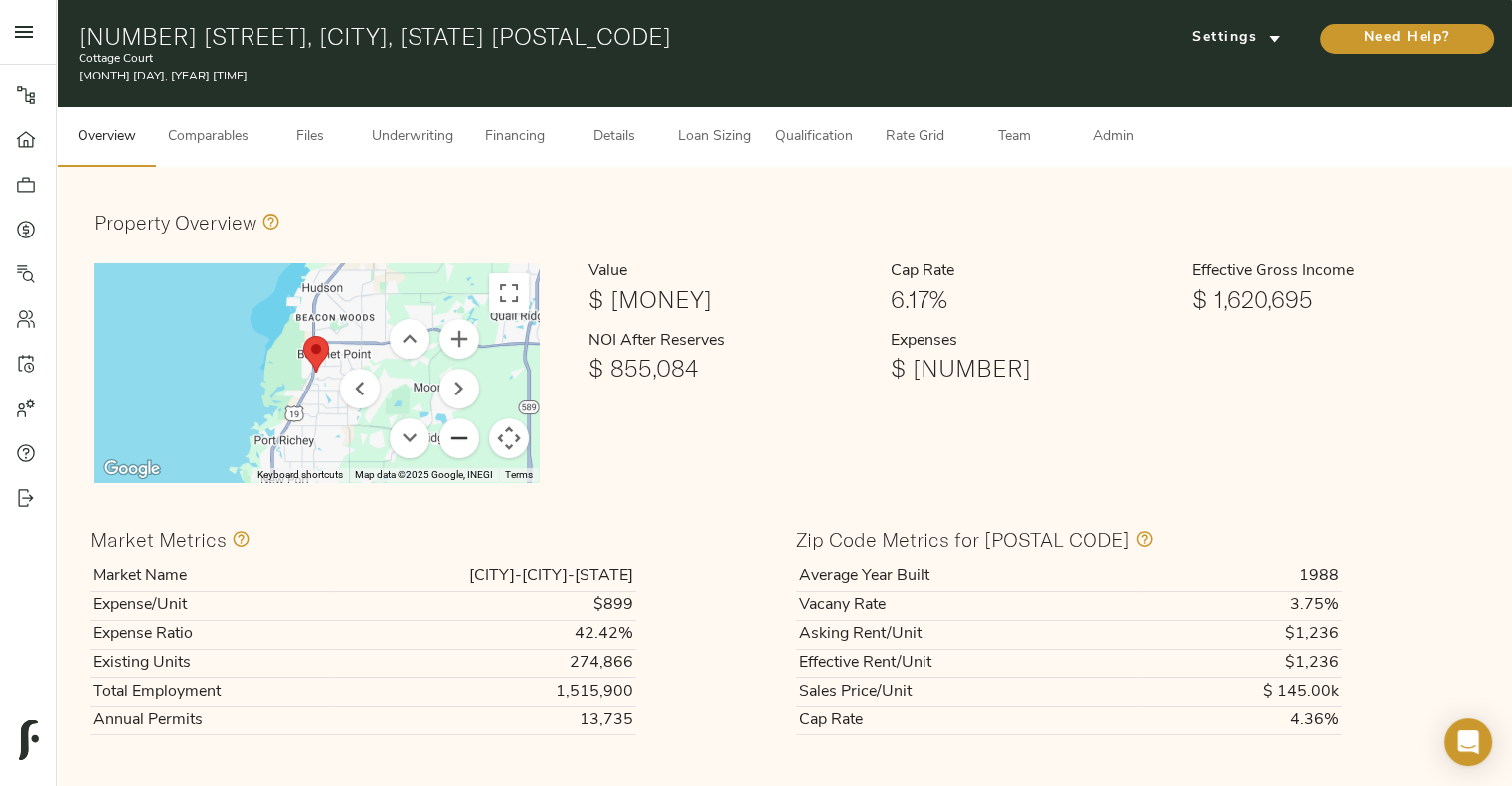 click at bounding box center (459, 438) 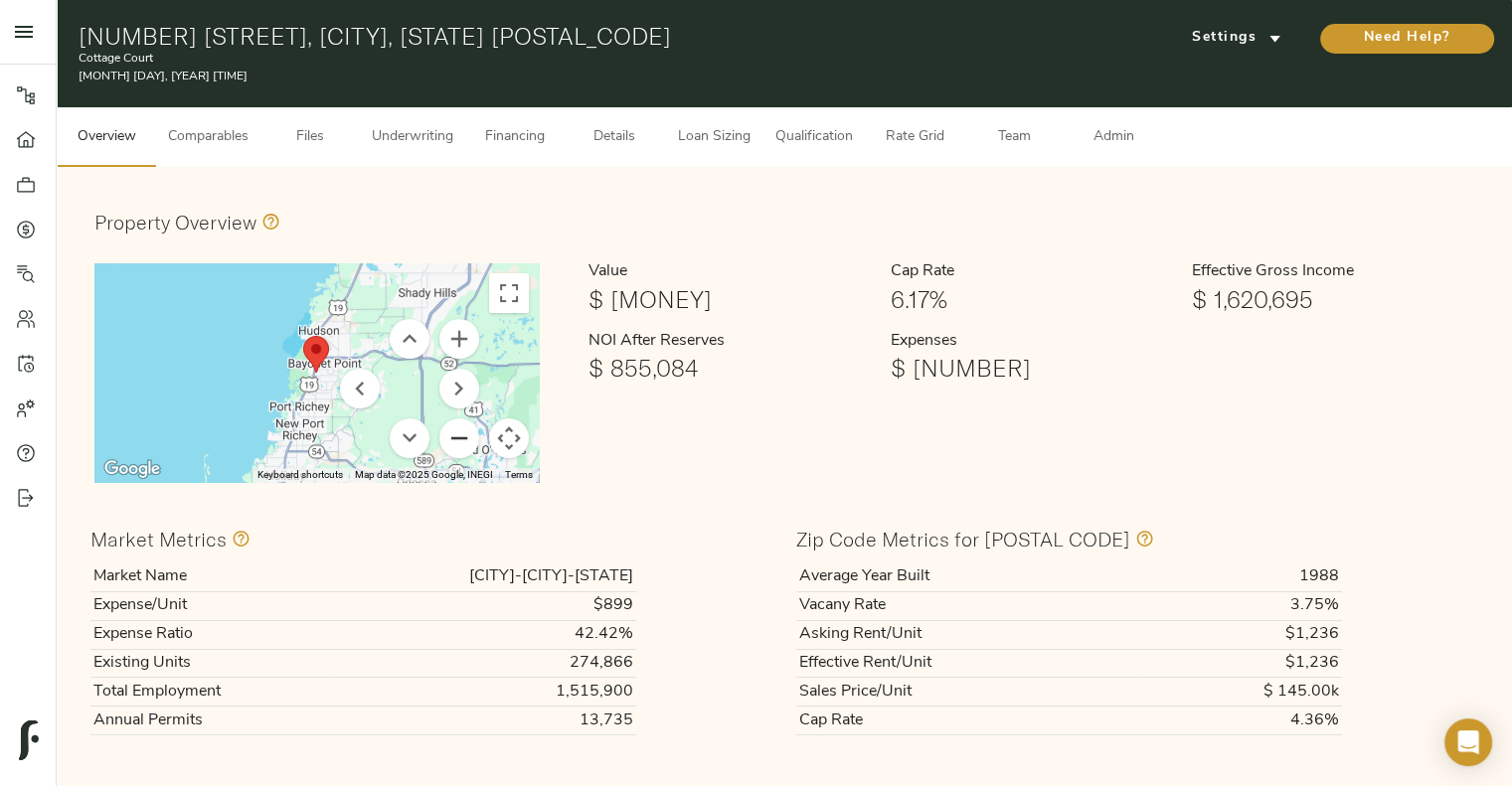 click at bounding box center (459, 438) 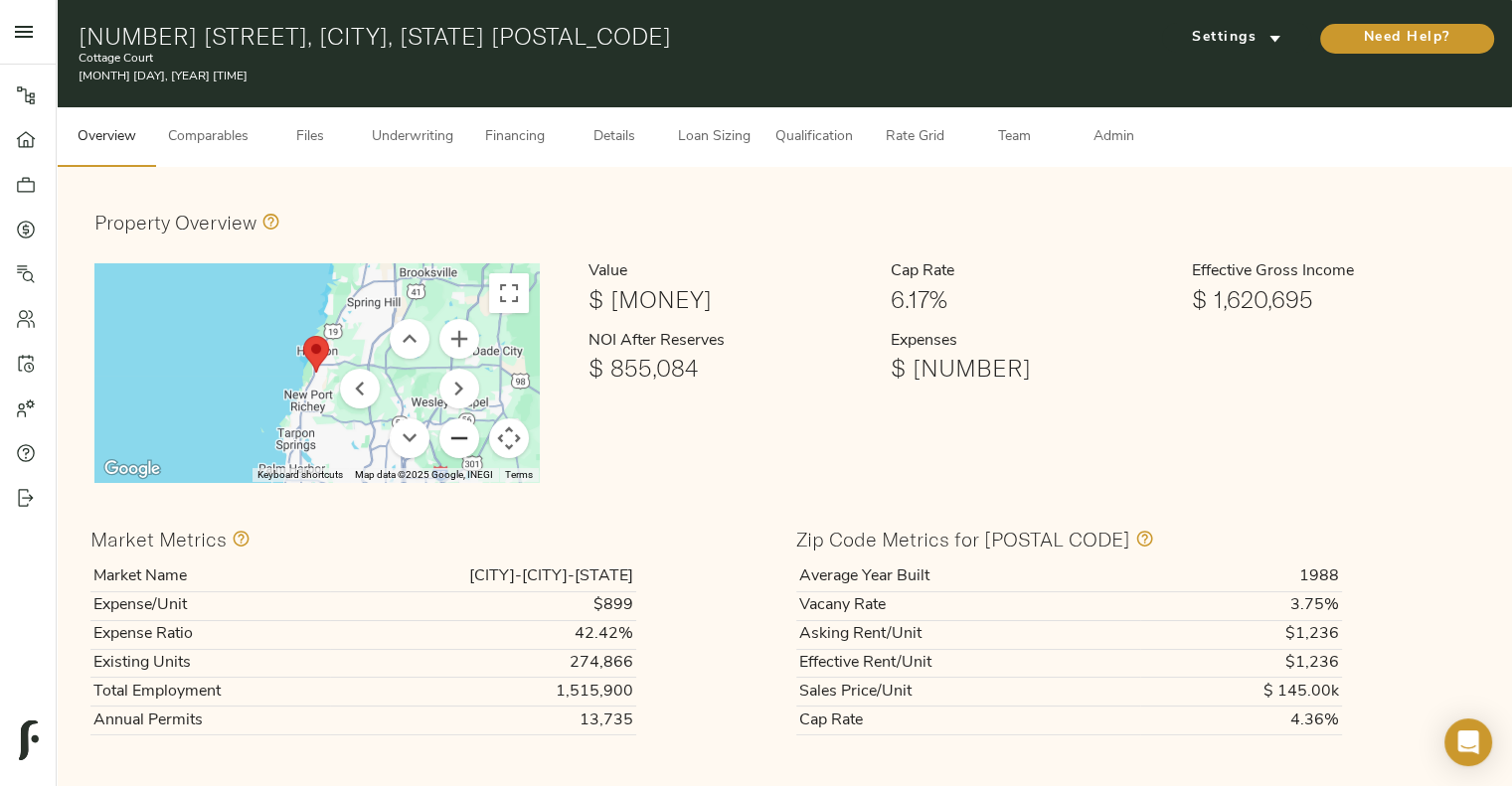 click at bounding box center (459, 438) 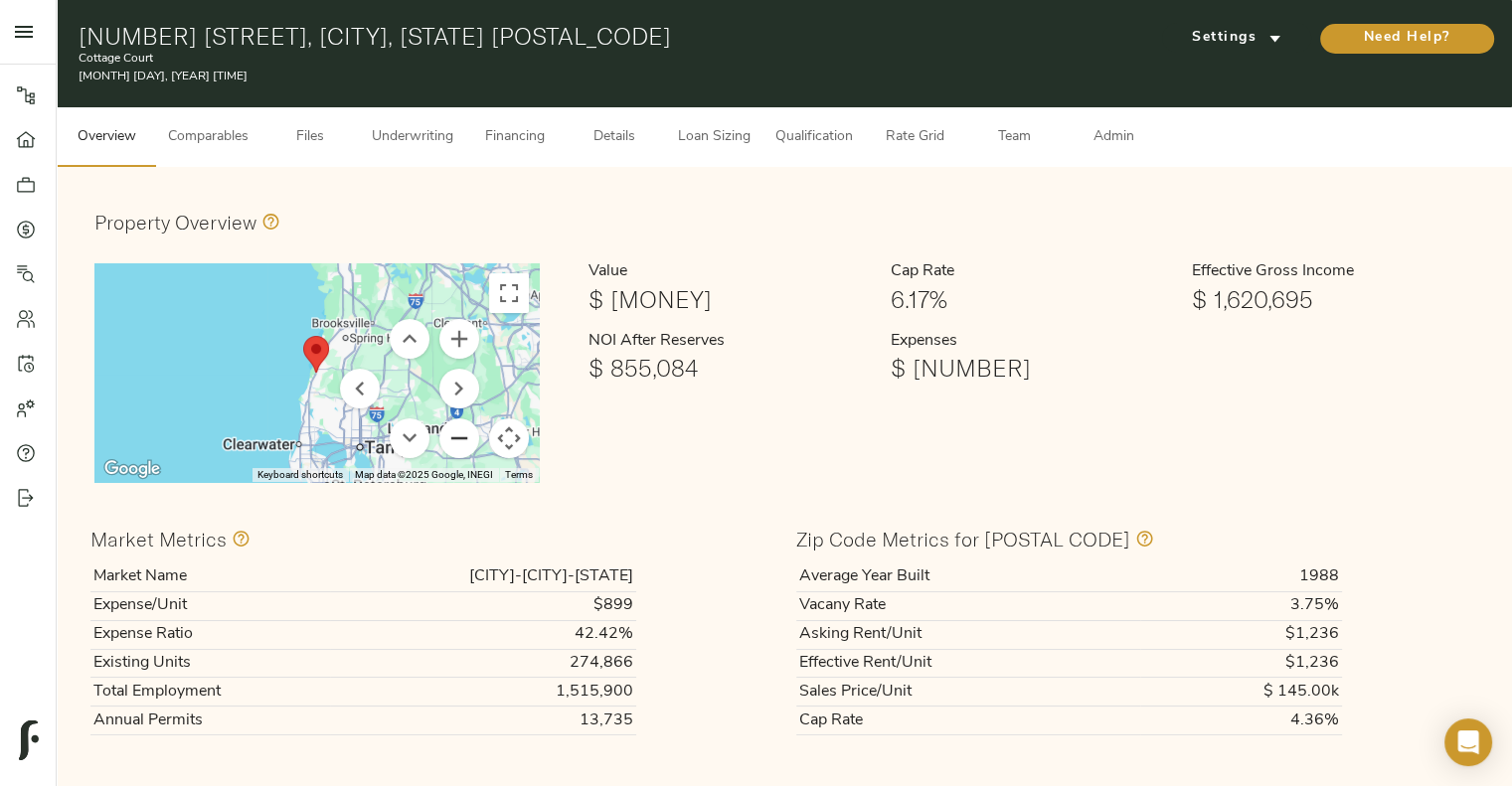 click at bounding box center [459, 438] 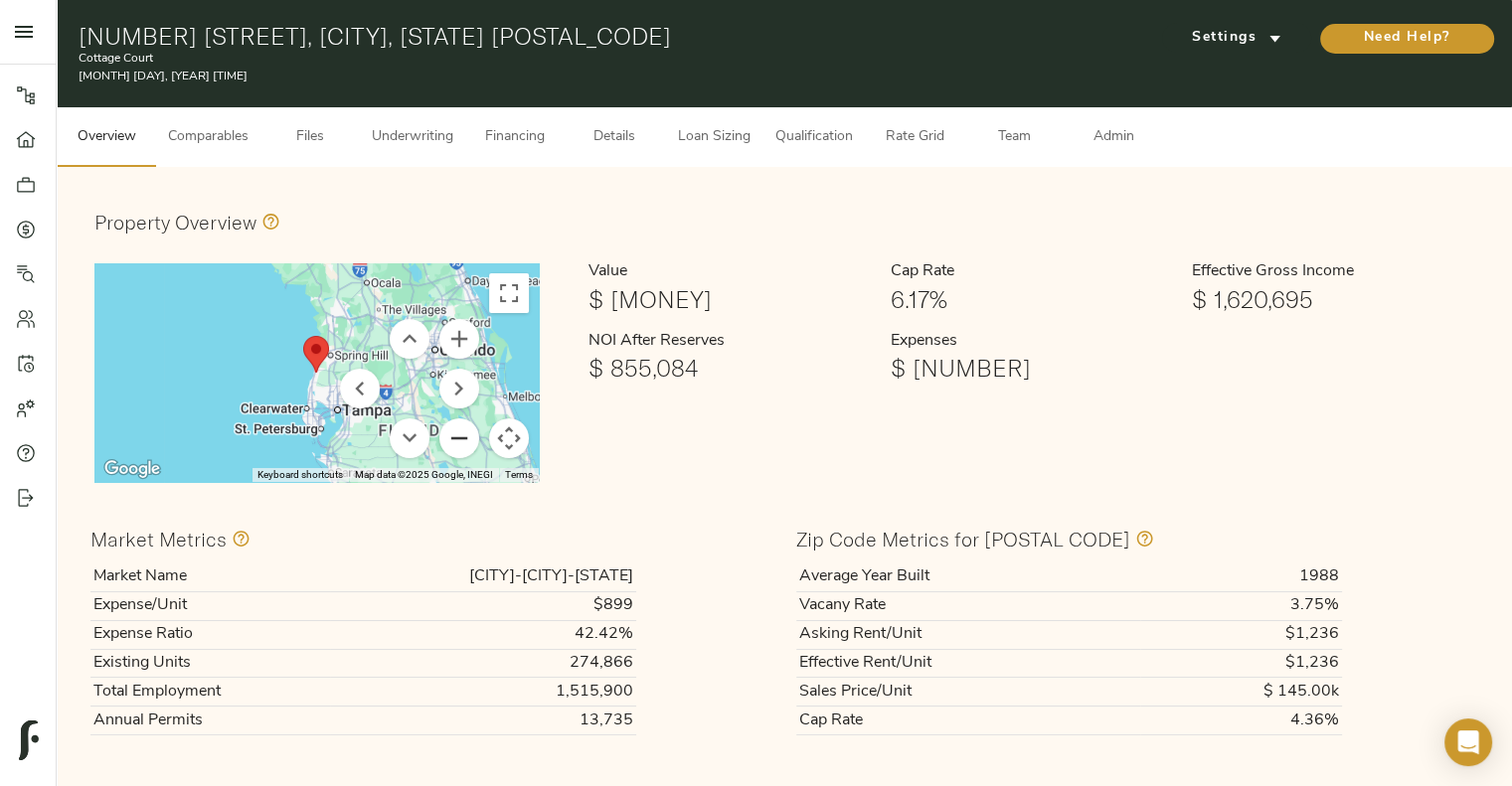 click at bounding box center (459, 438) 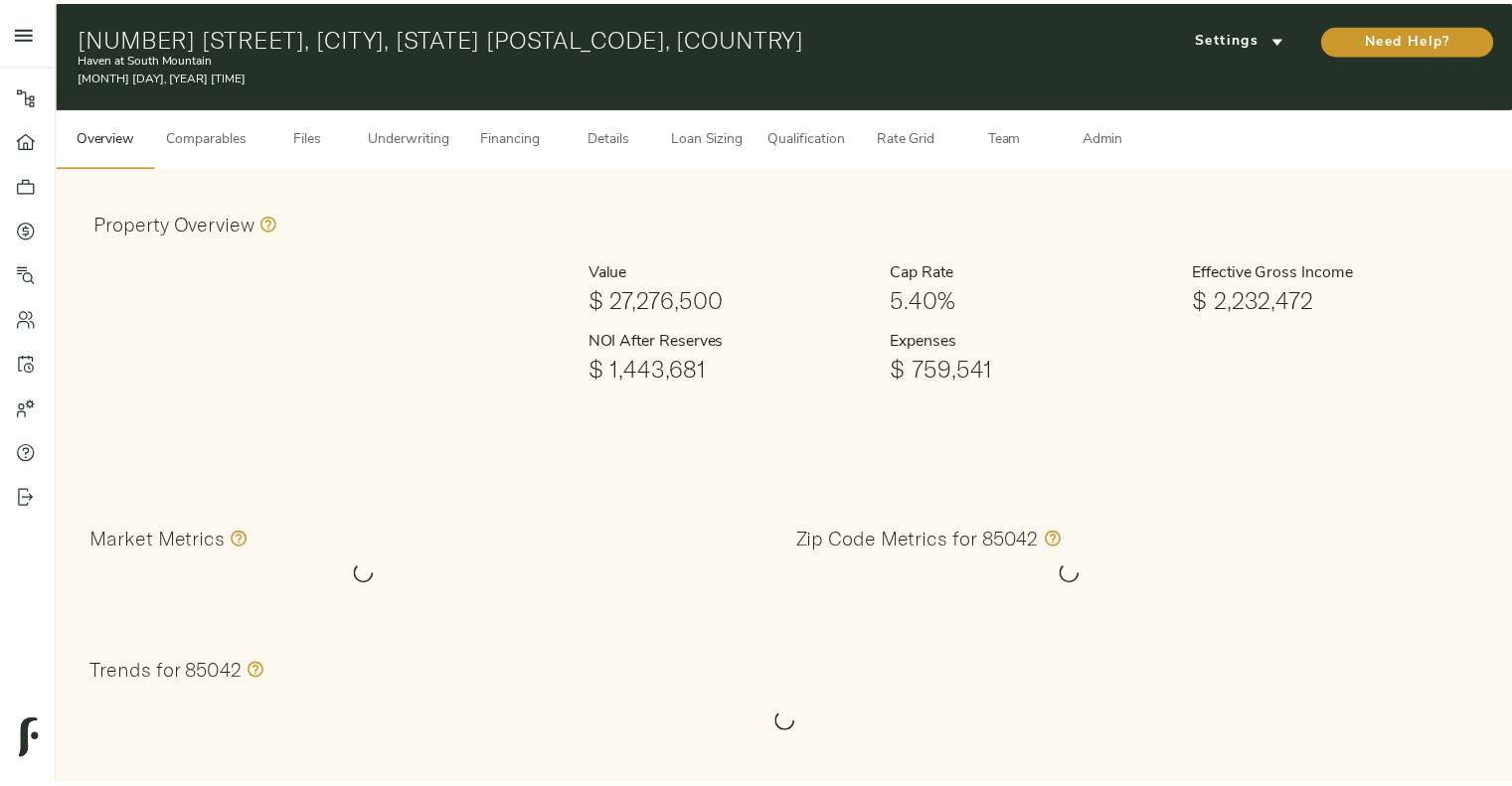 scroll, scrollTop: 0, scrollLeft: 0, axis: both 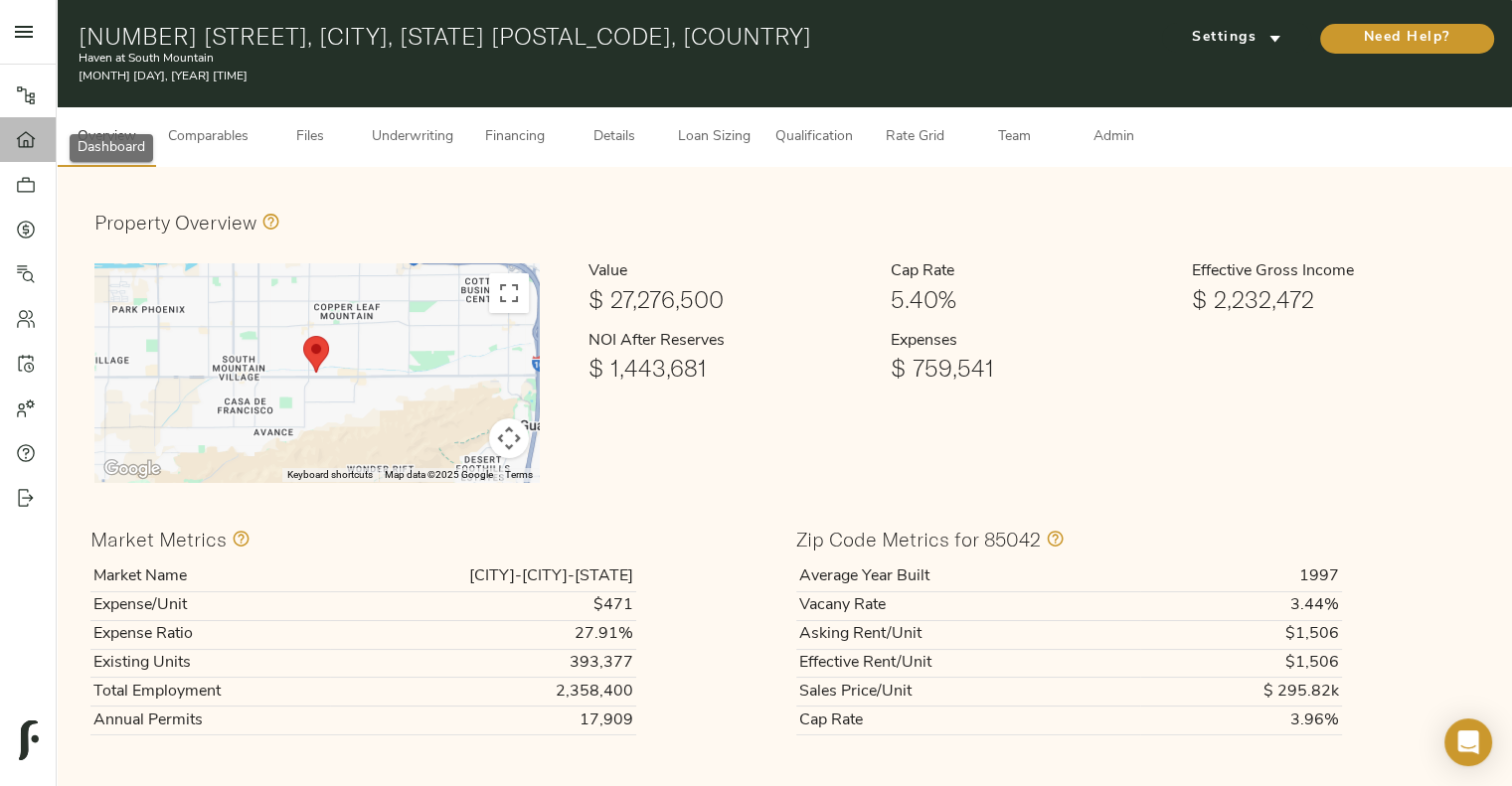 click 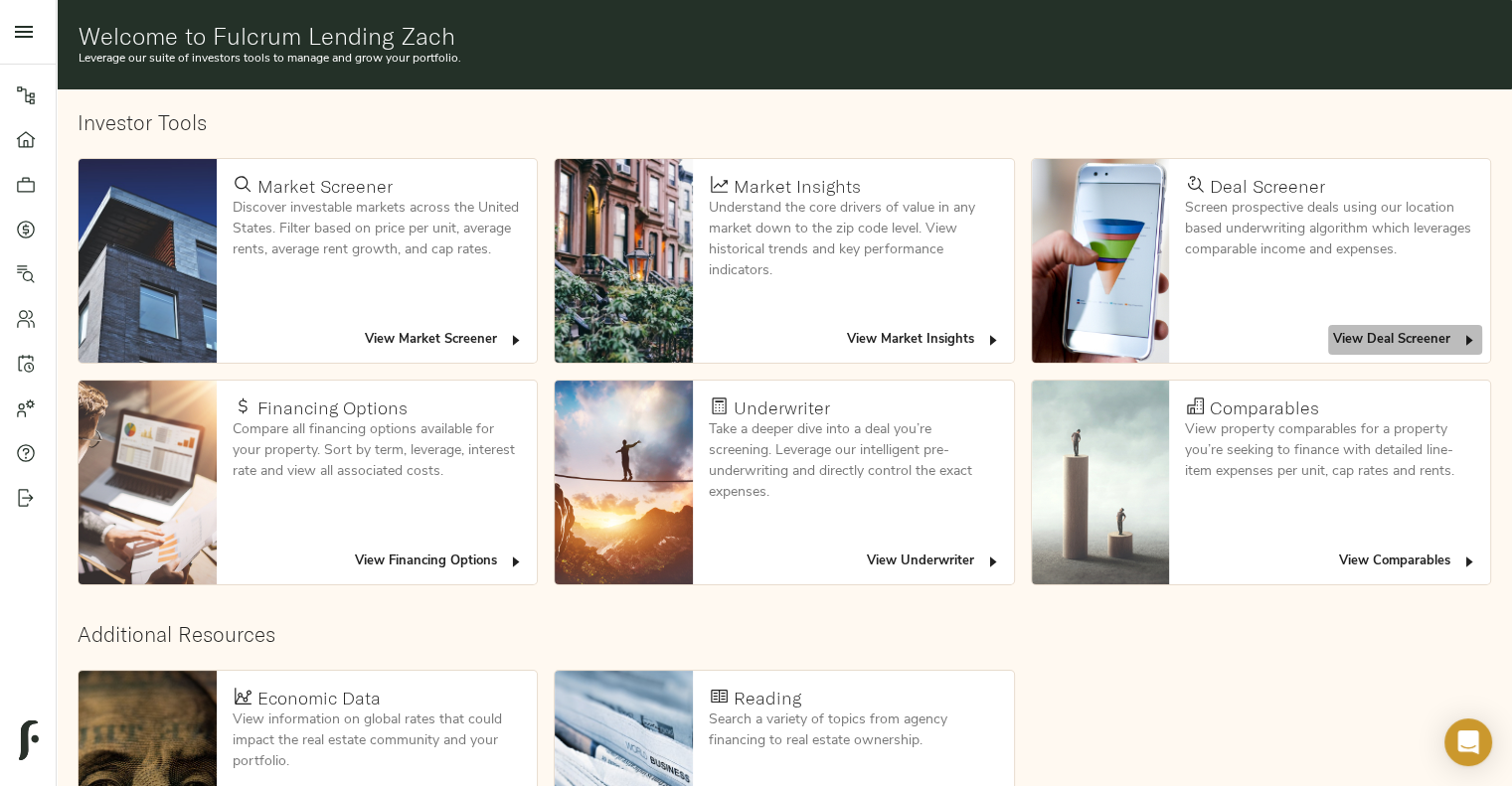 click on "View Deal Screener" at bounding box center [1405, 340] 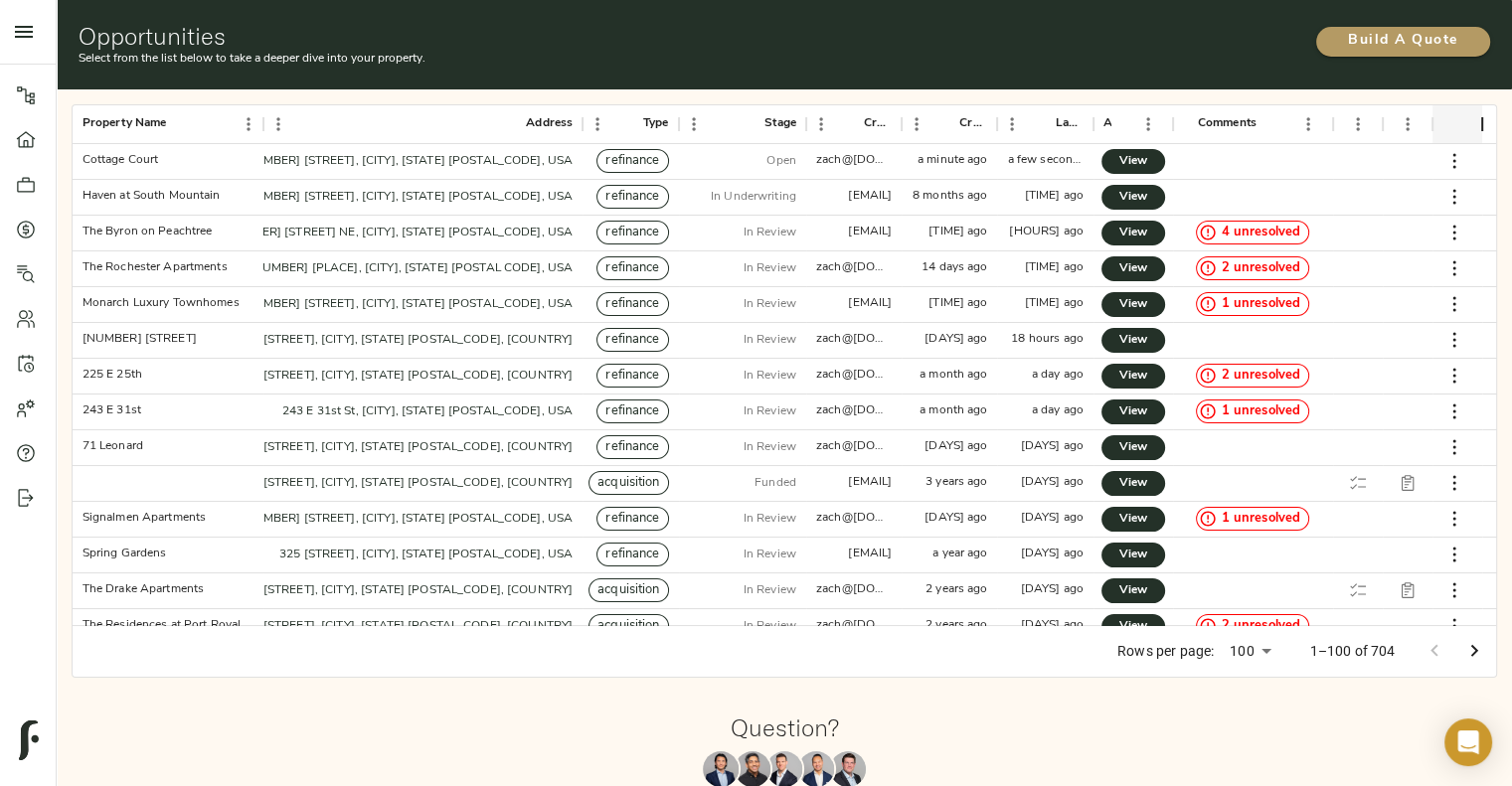 click on "Build A Quote" at bounding box center (1403, 41) 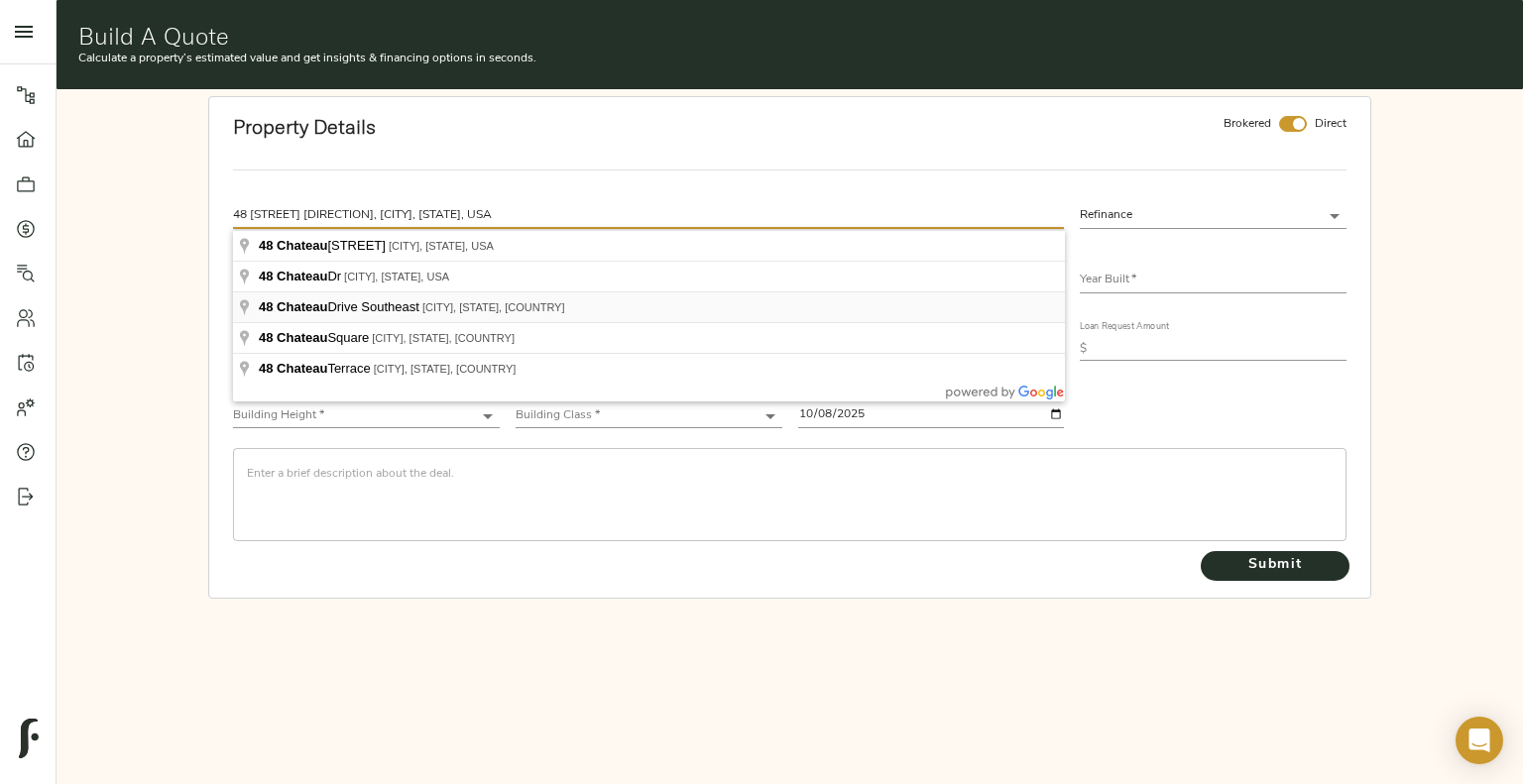 type on "[NUMBER] [STREET_NAME], [CITY], [STATE] [POSTAL_CODE], [COUNTRY]" 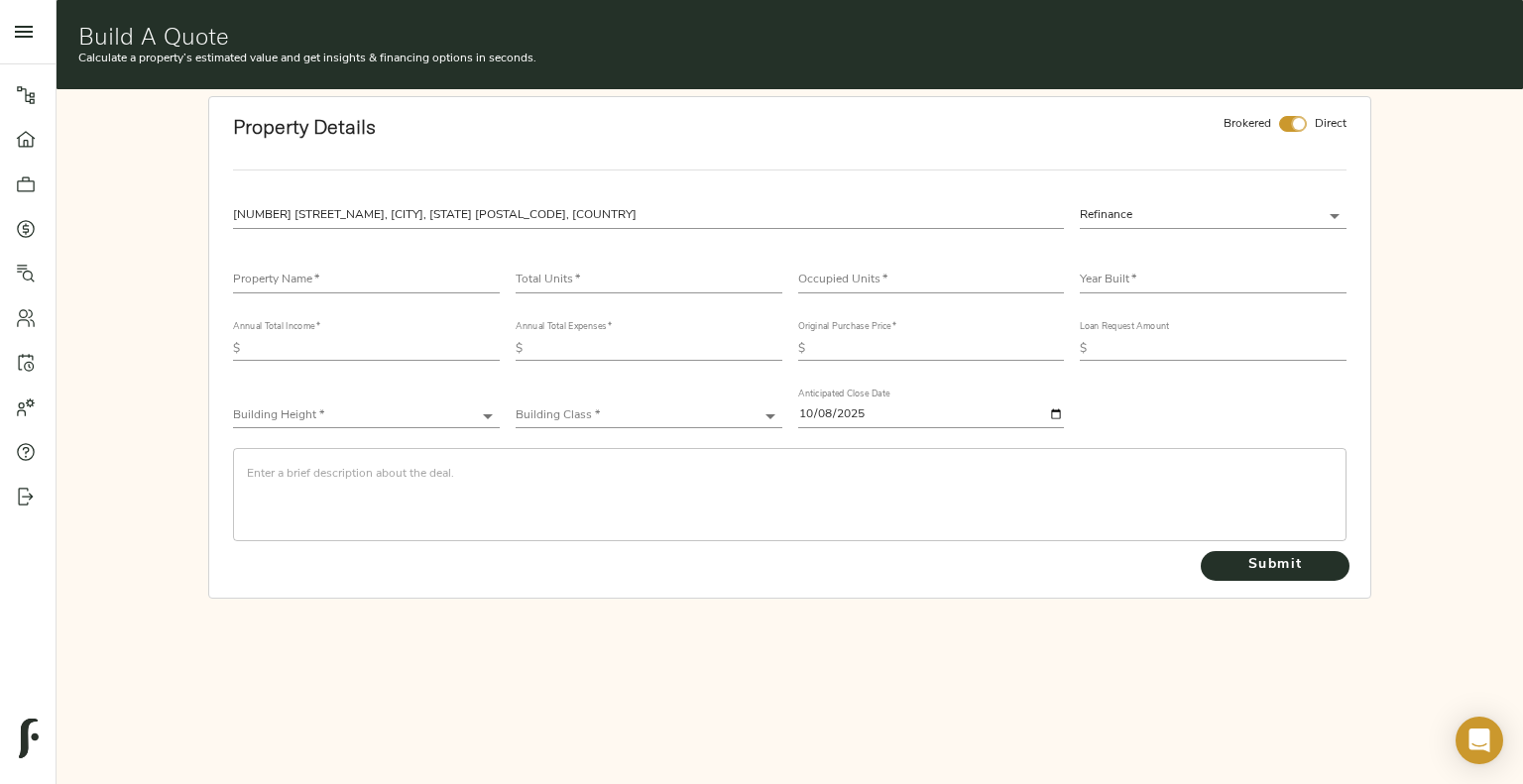 click at bounding box center (1299, 124) 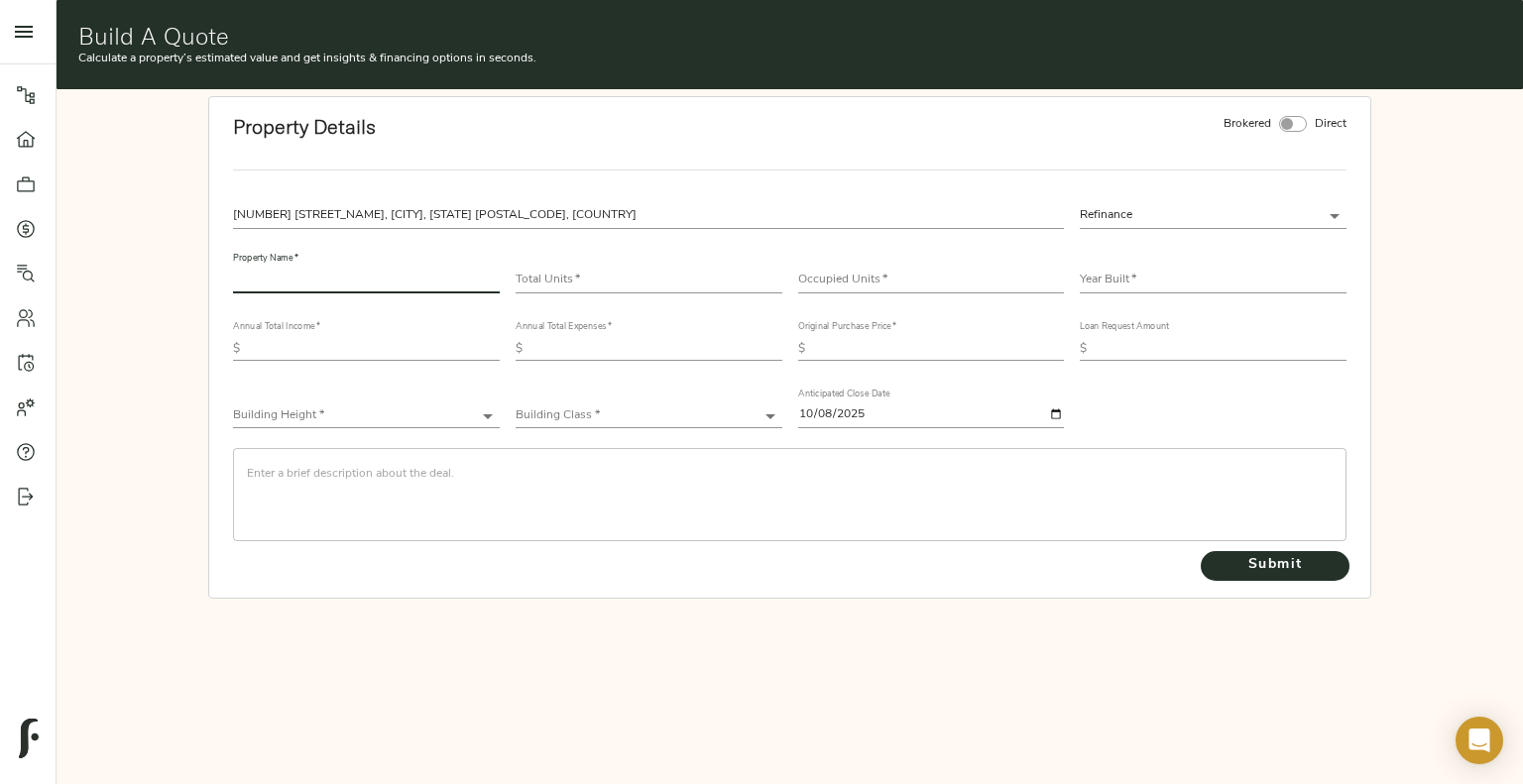 click at bounding box center [366, 280] 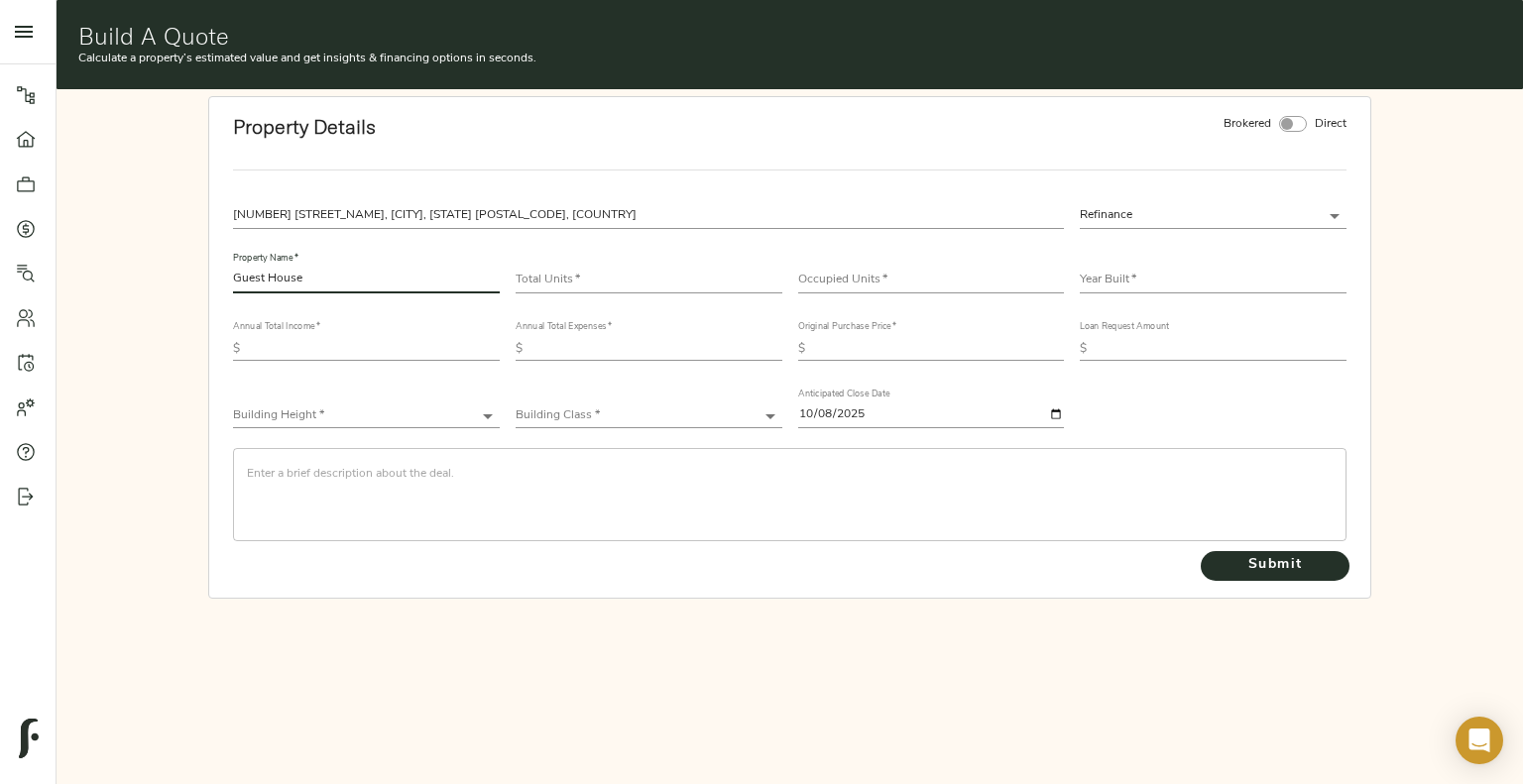 type on "Guest House" 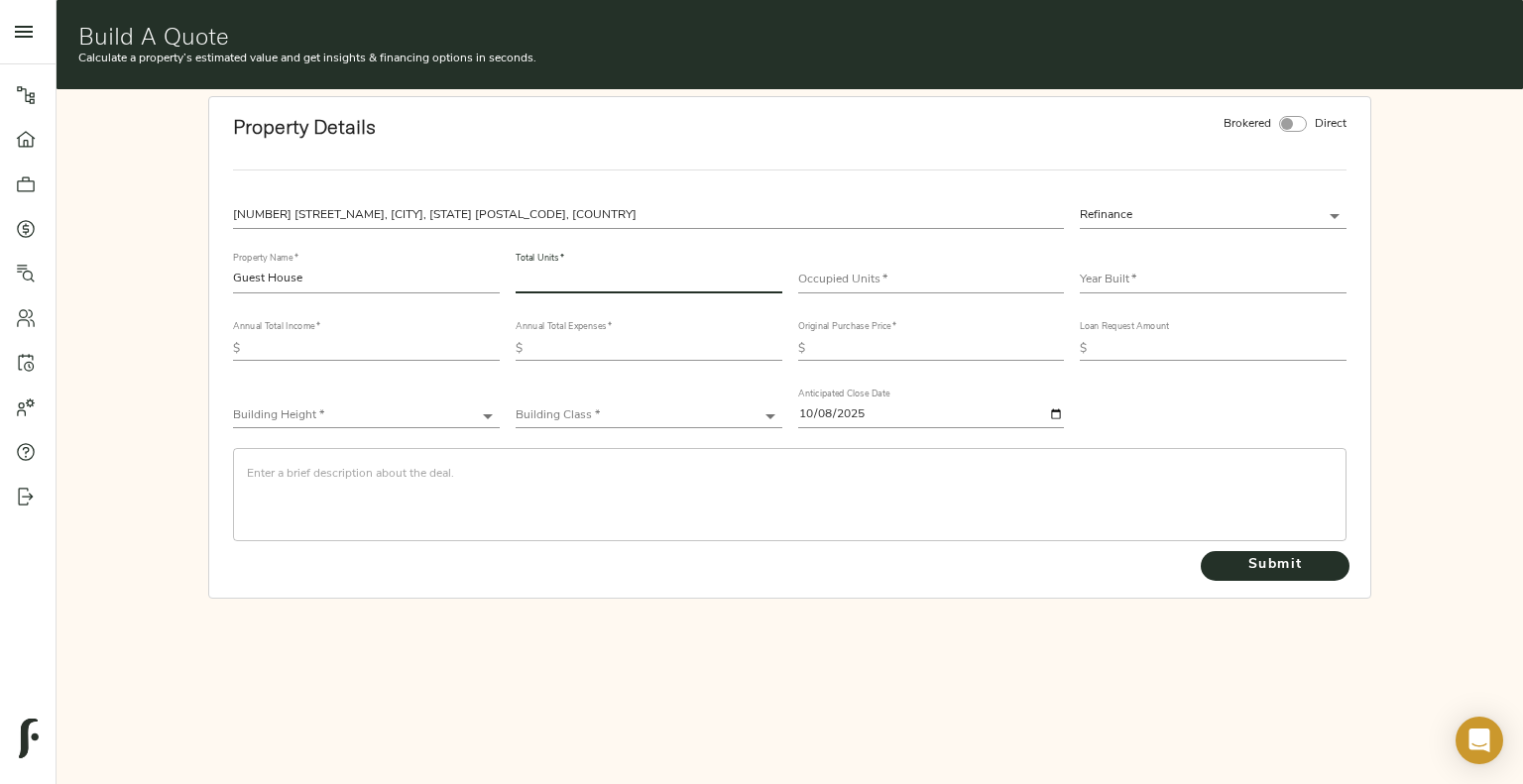 click at bounding box center [648, 280] 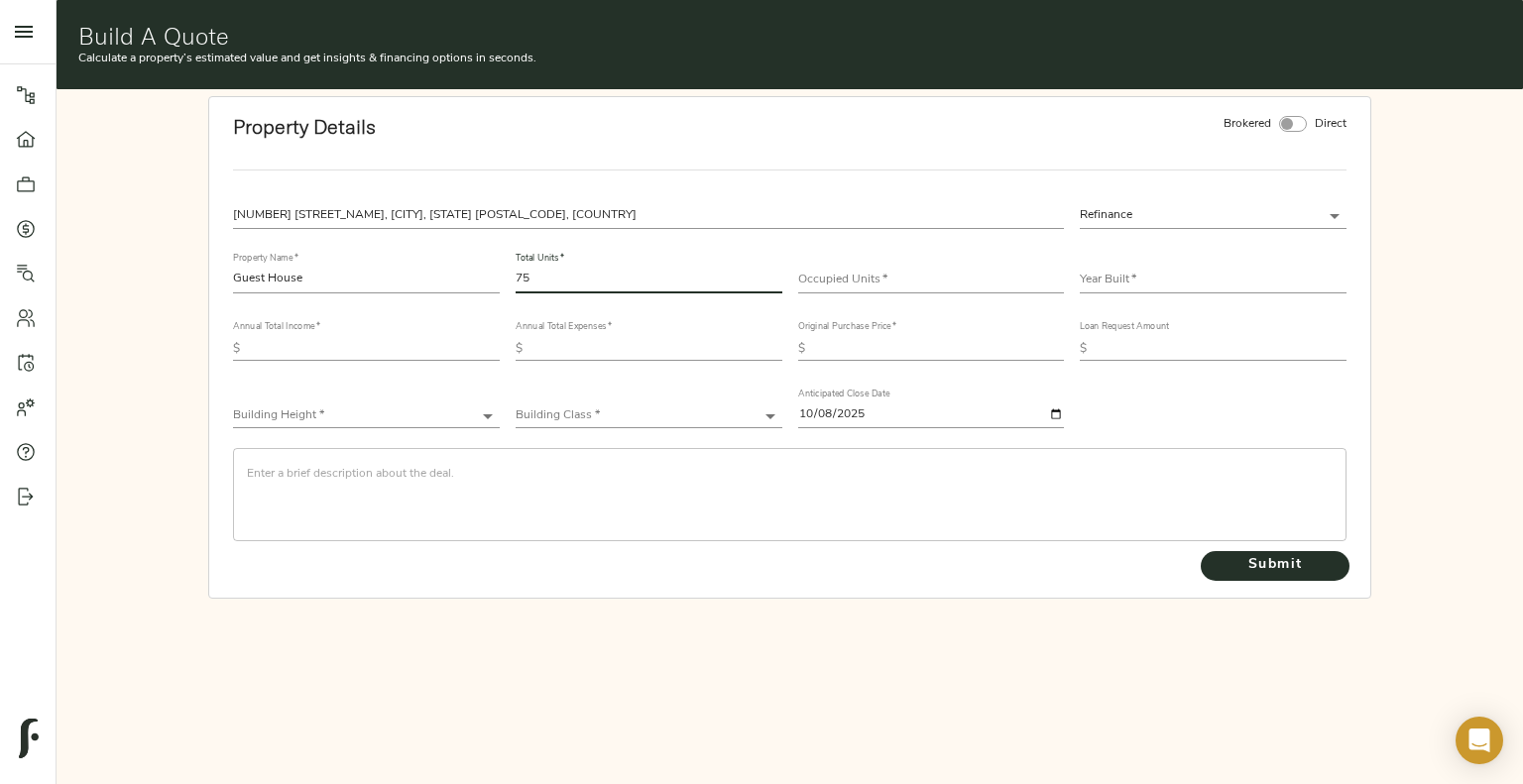 type on "75" 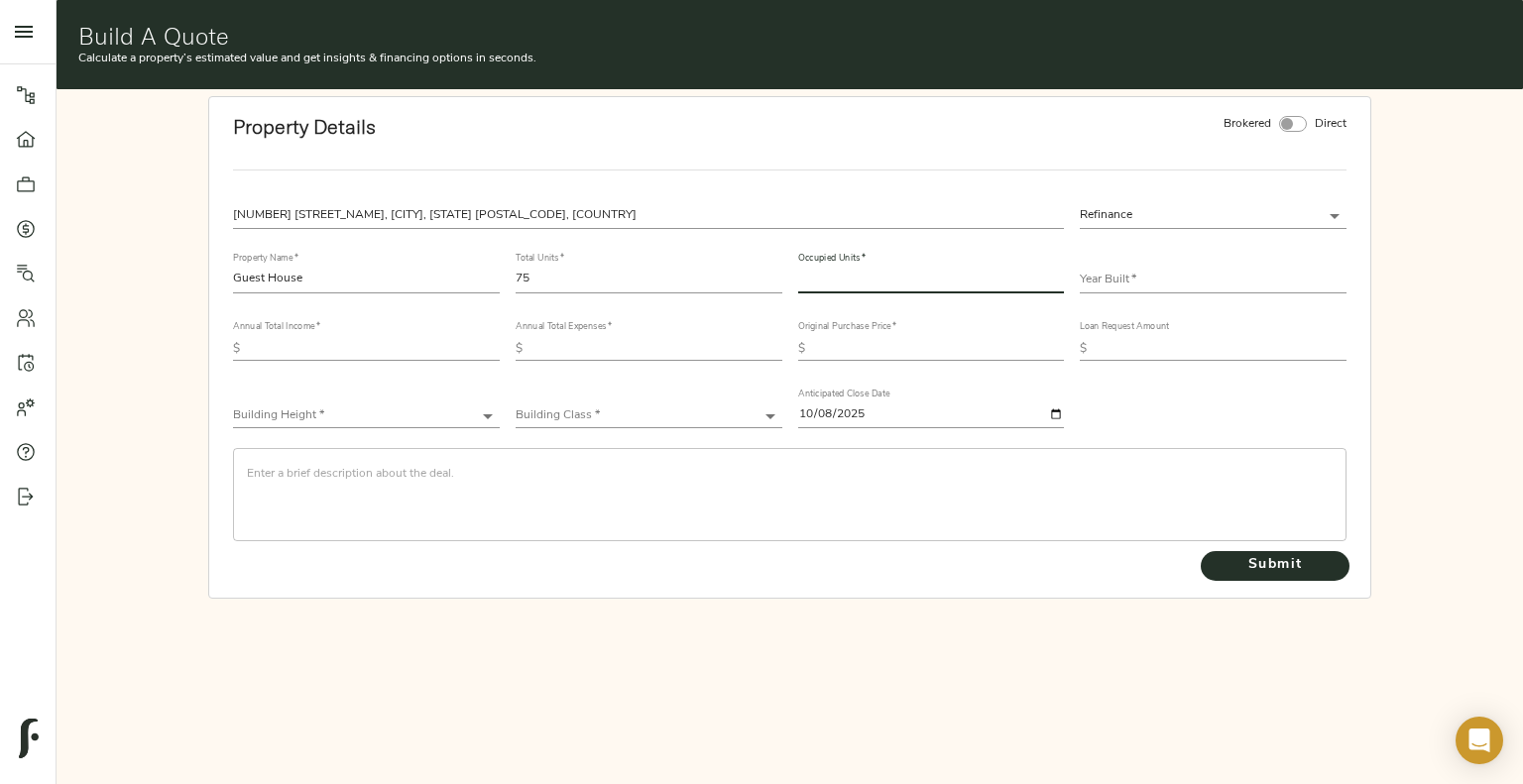 click at bounding box center [931, 280] 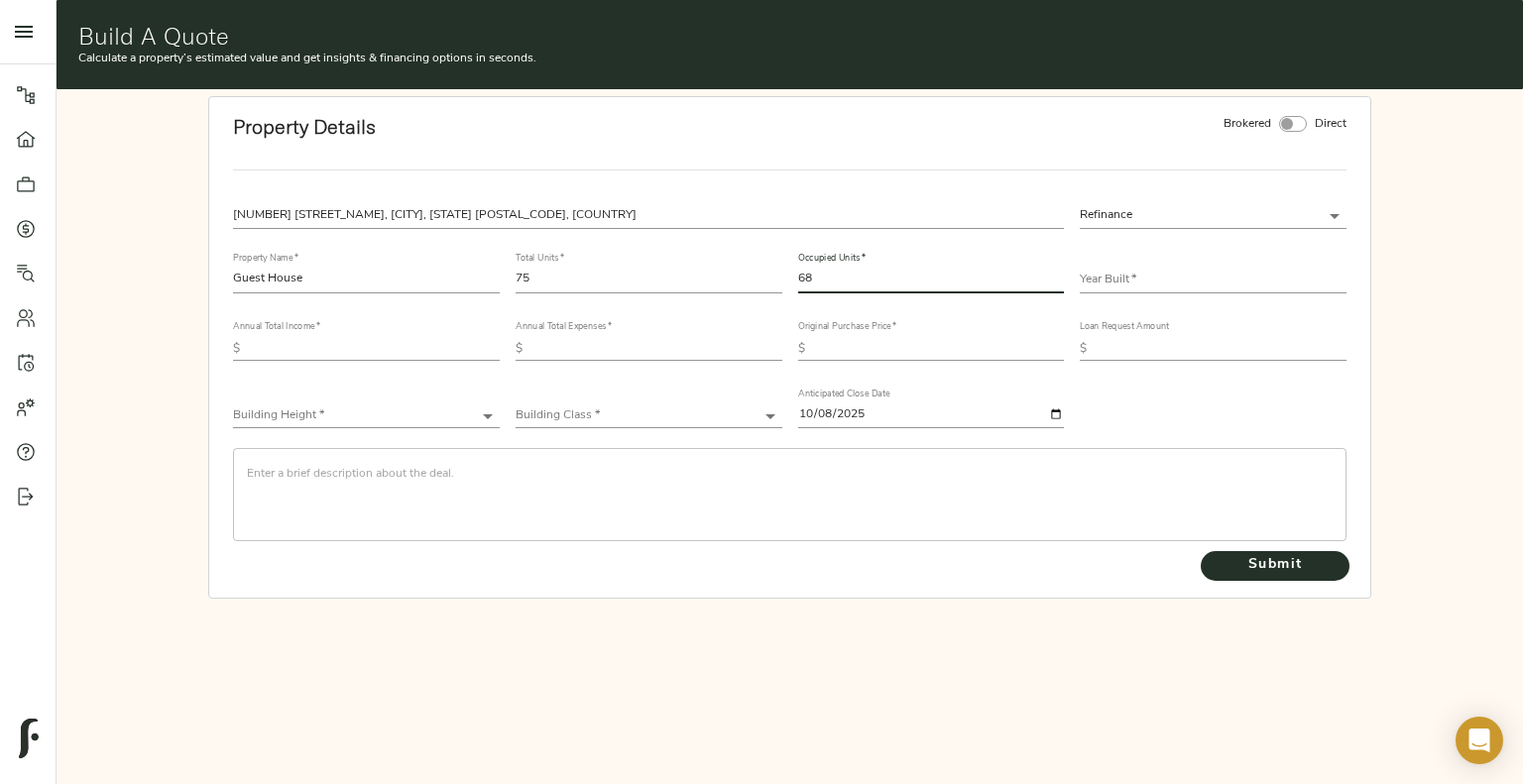 type on "68" 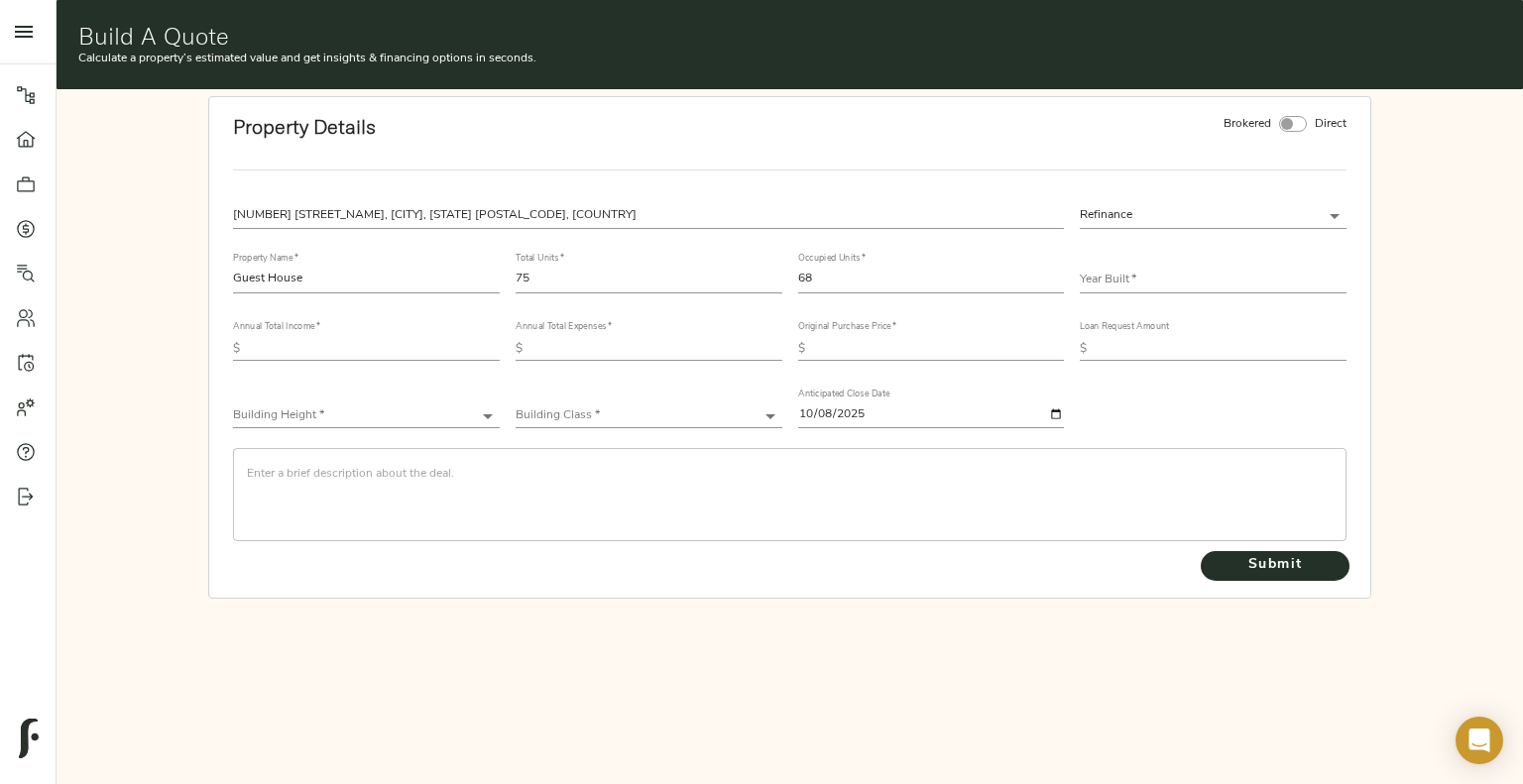 click on "Year Built   *" at bounding box center (1213, 273) 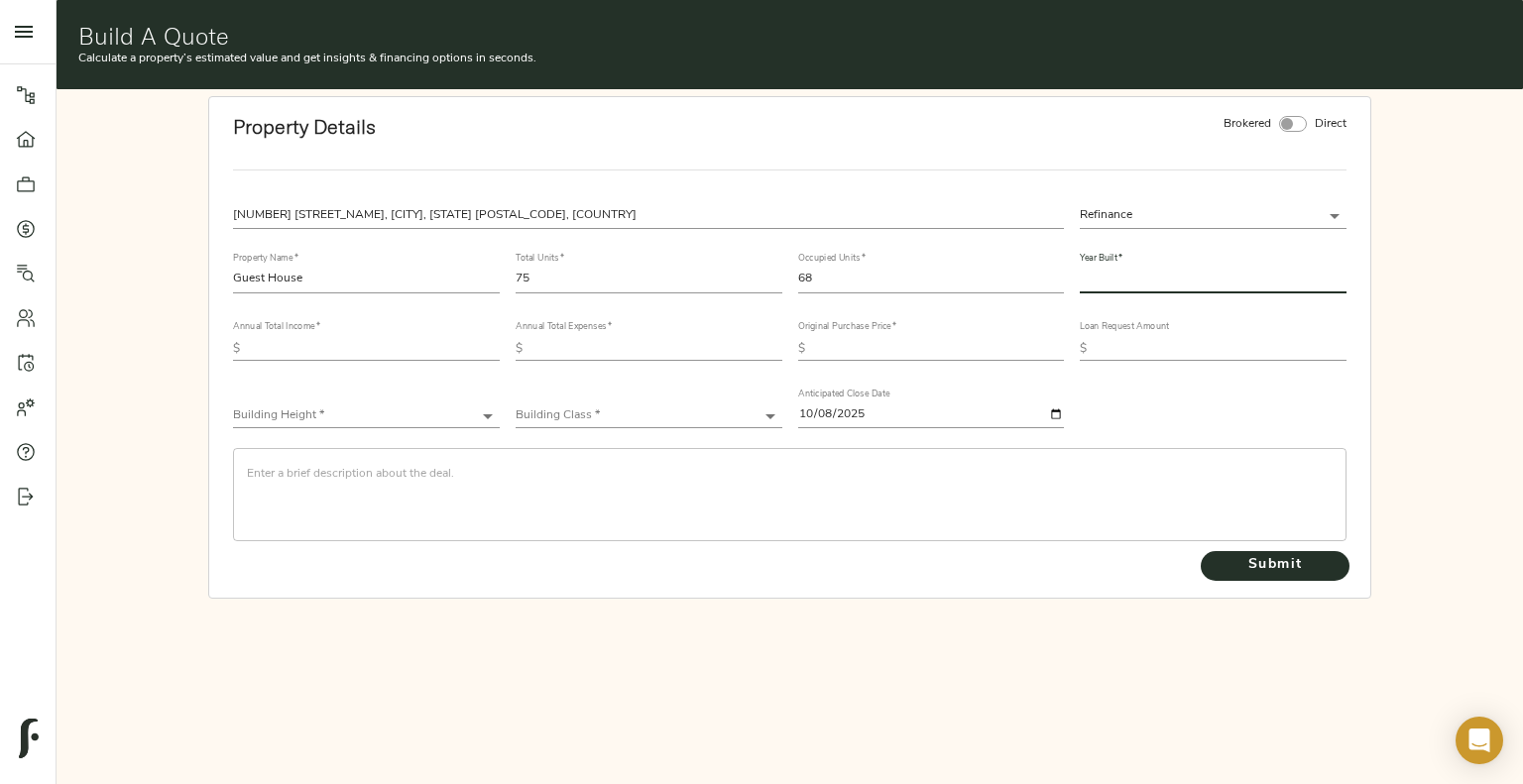 click at bounding box center [1213, 280] 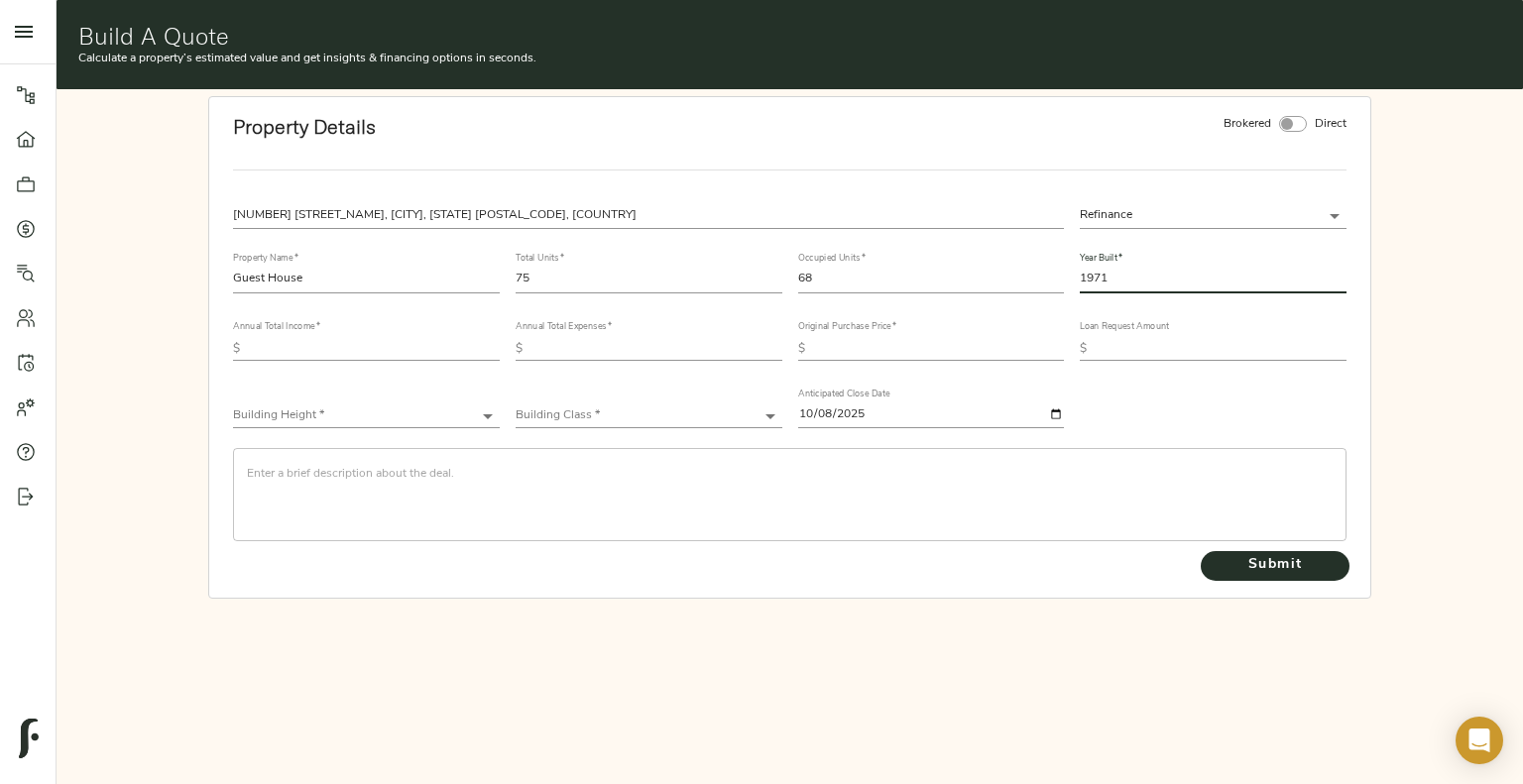 type on "1971" 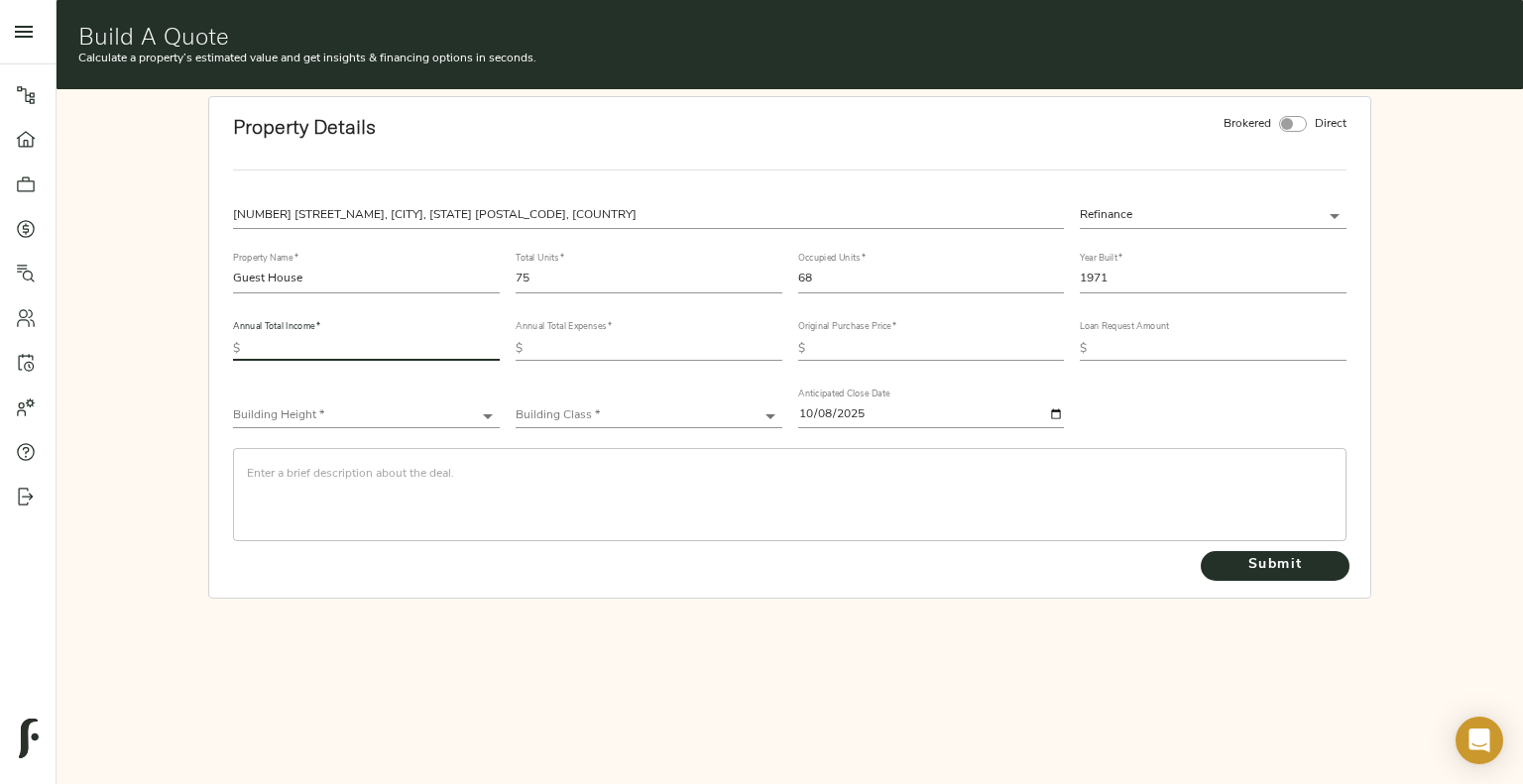 click at bounding box center (374, 349) 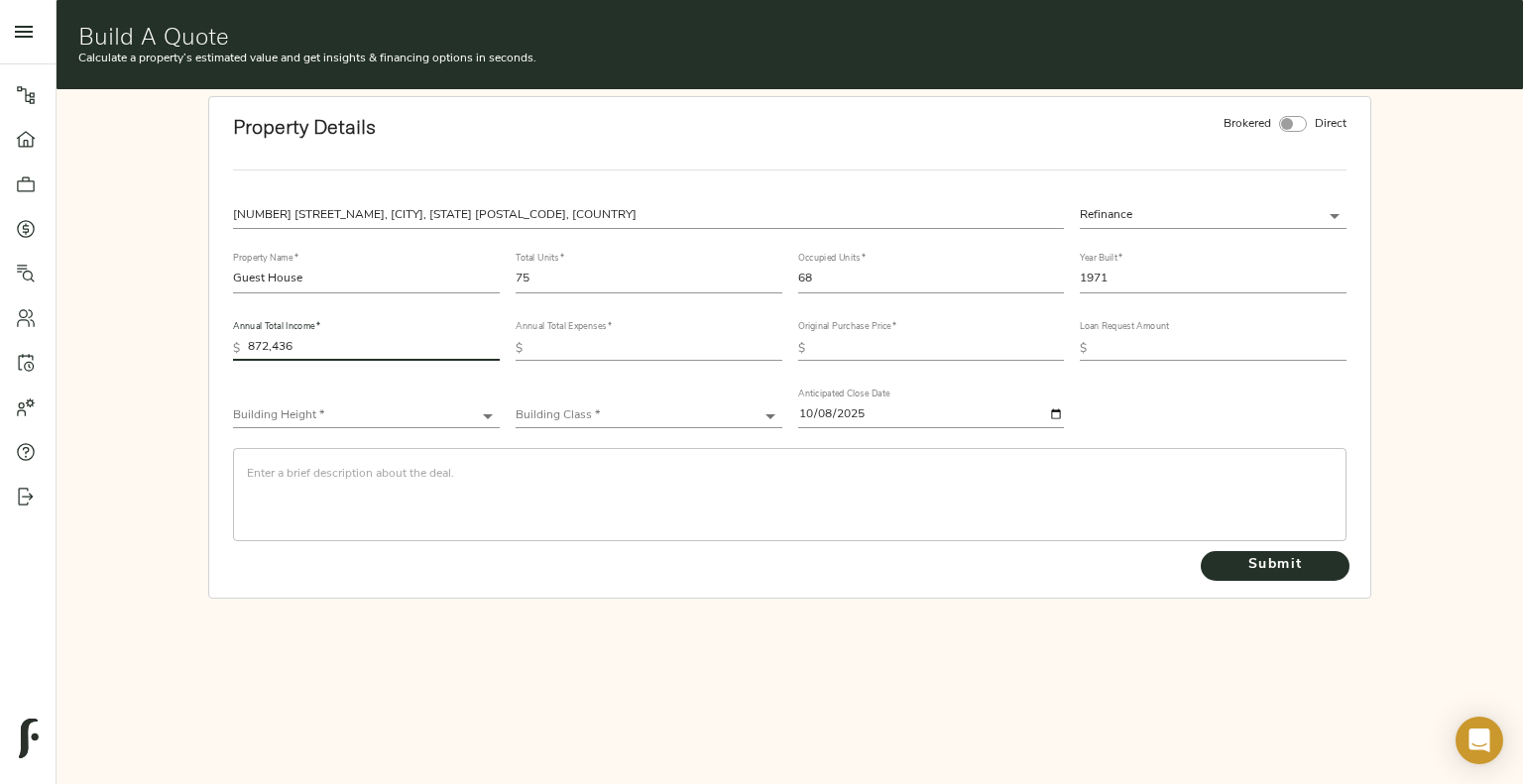 type on "872,436" 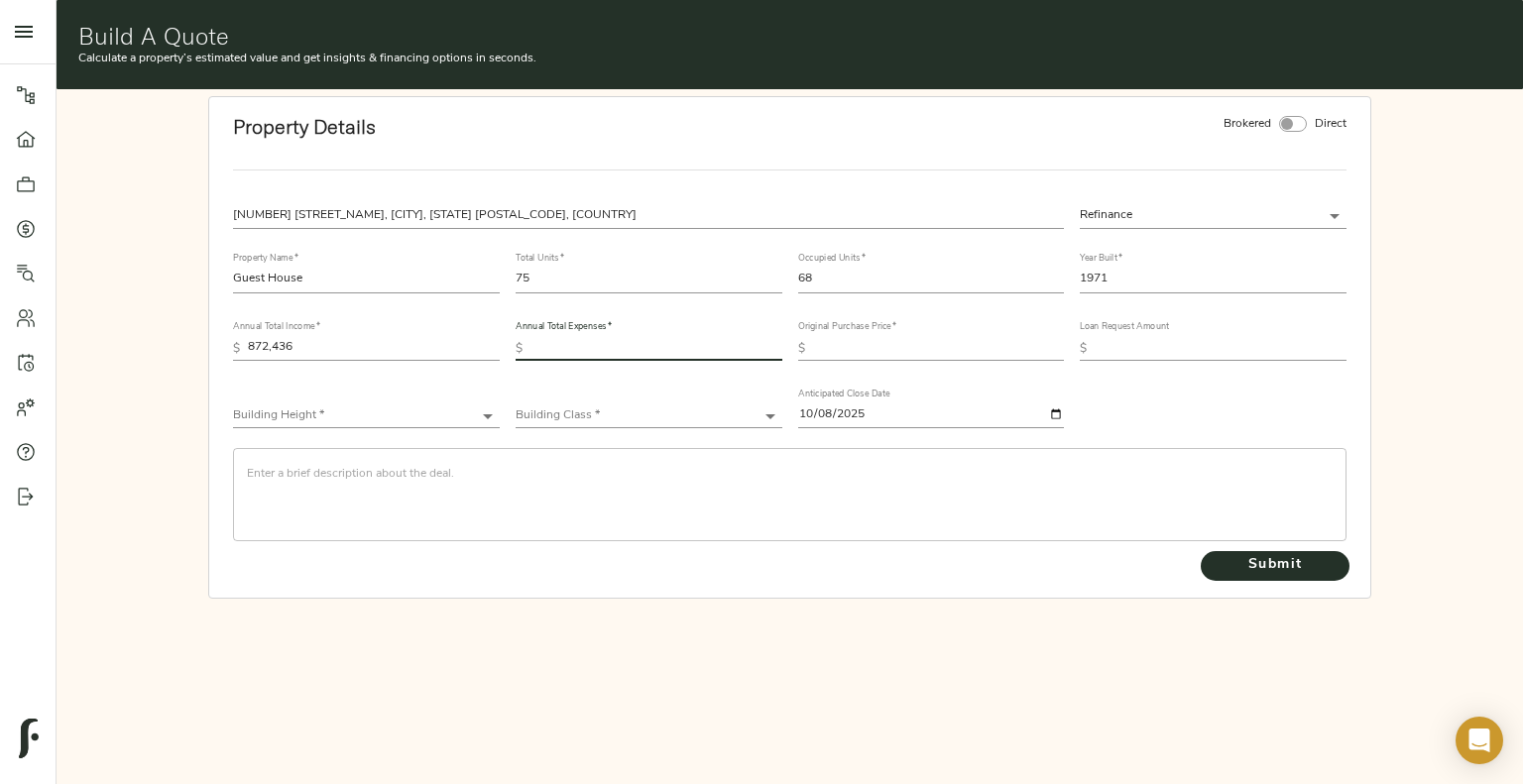 click at bounding box center (656, 349) 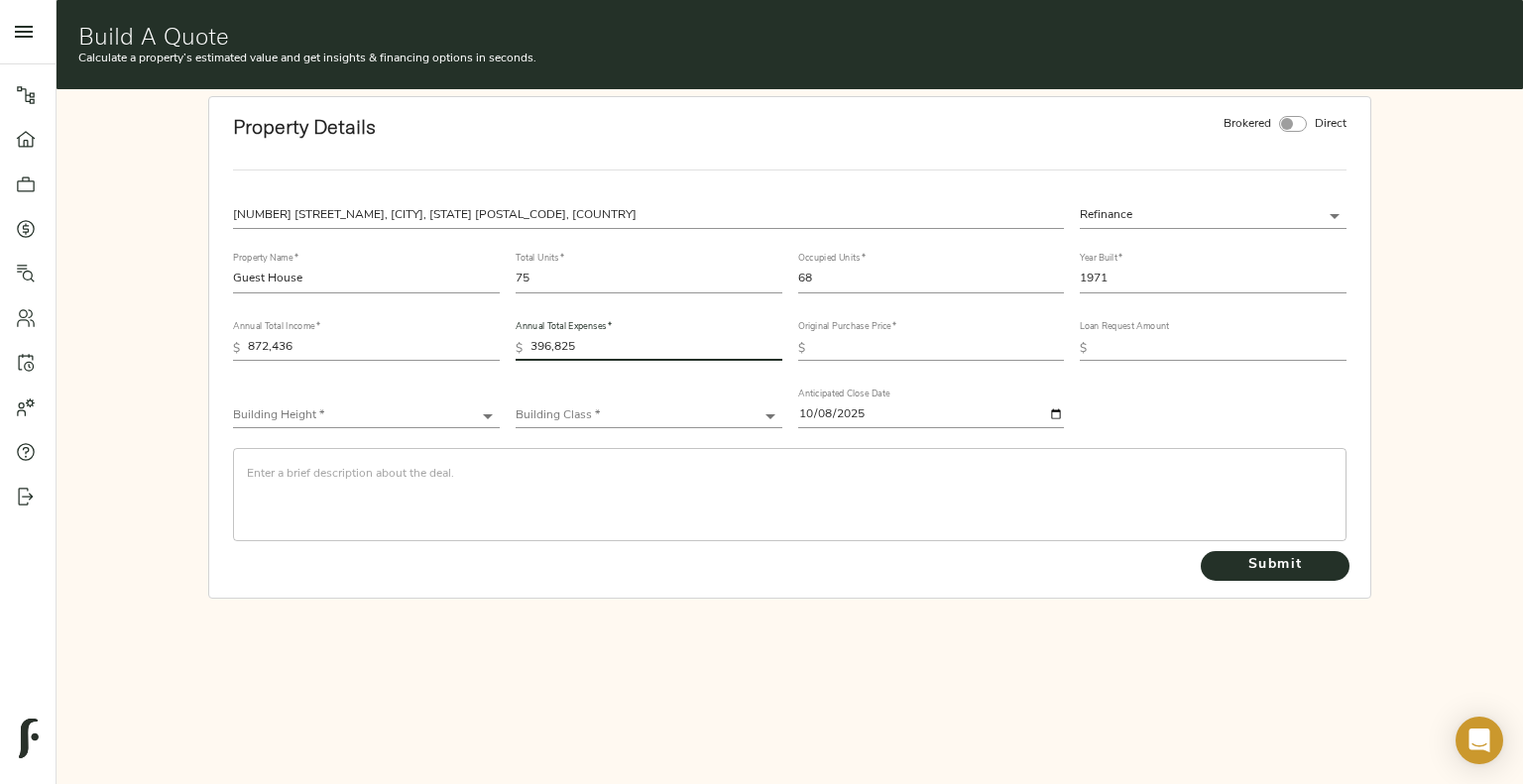 type on "396,825" 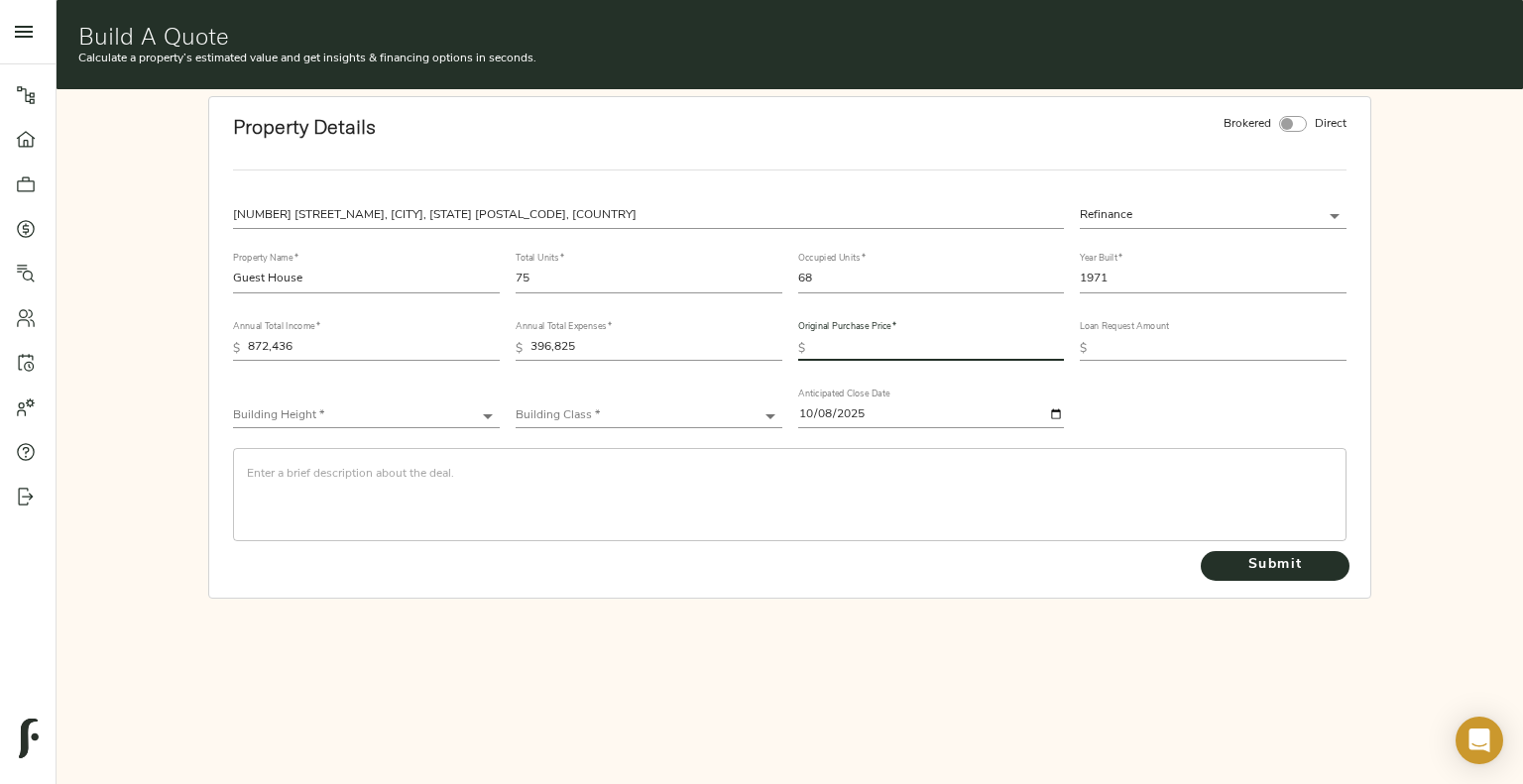 click at bounding box center (939, 349) 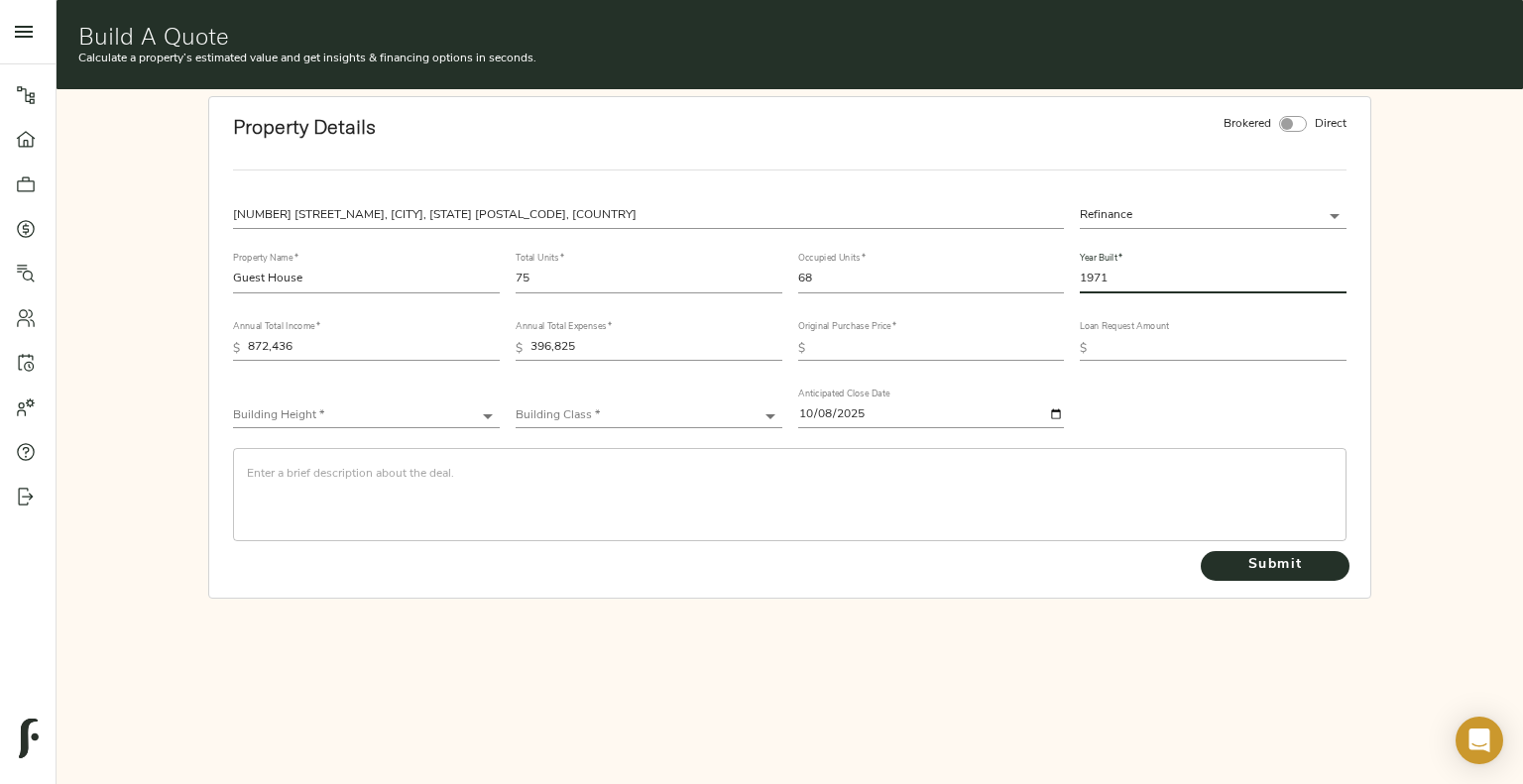 click on "1971" at bounding box center (1213, 280) 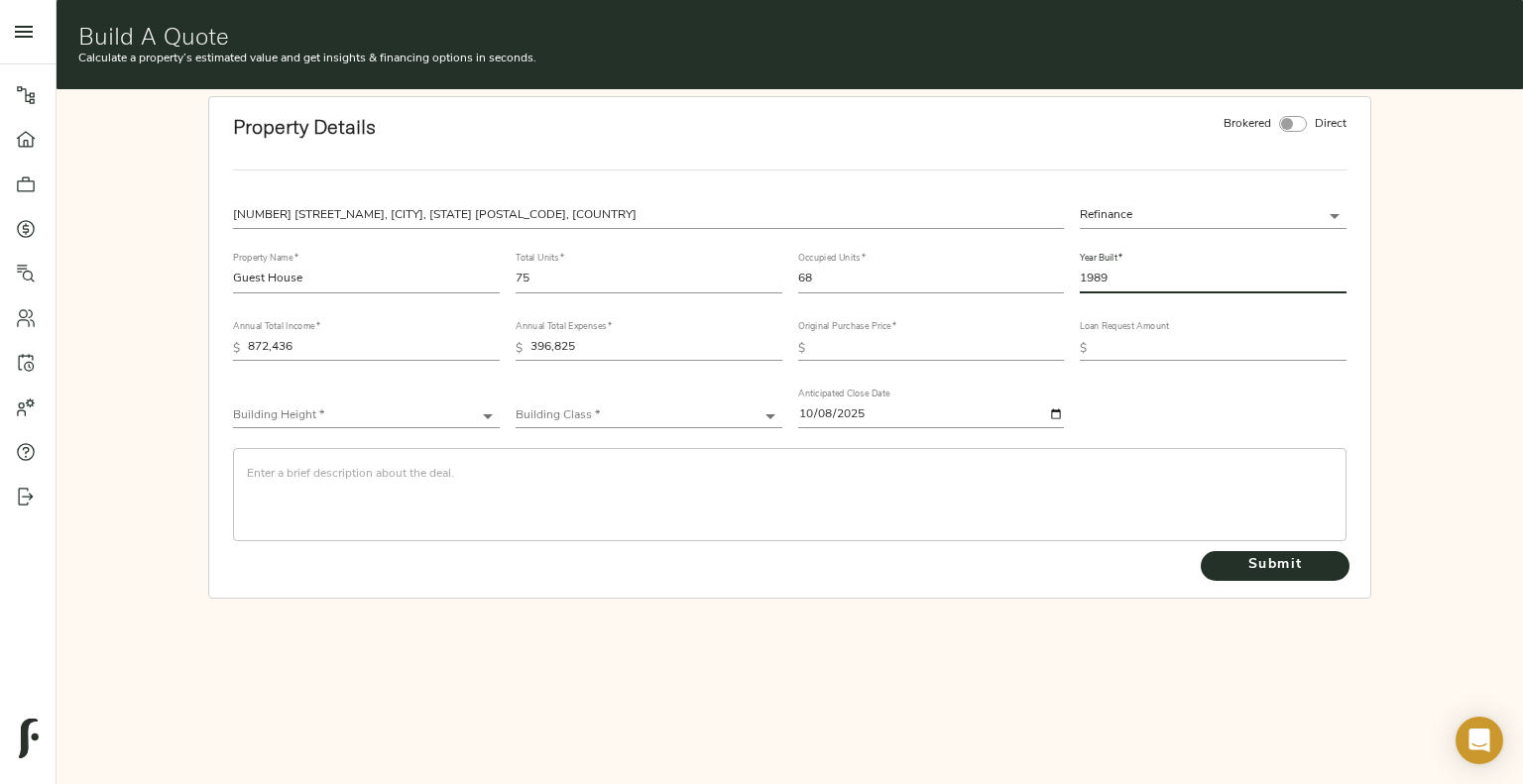 type on "1989" 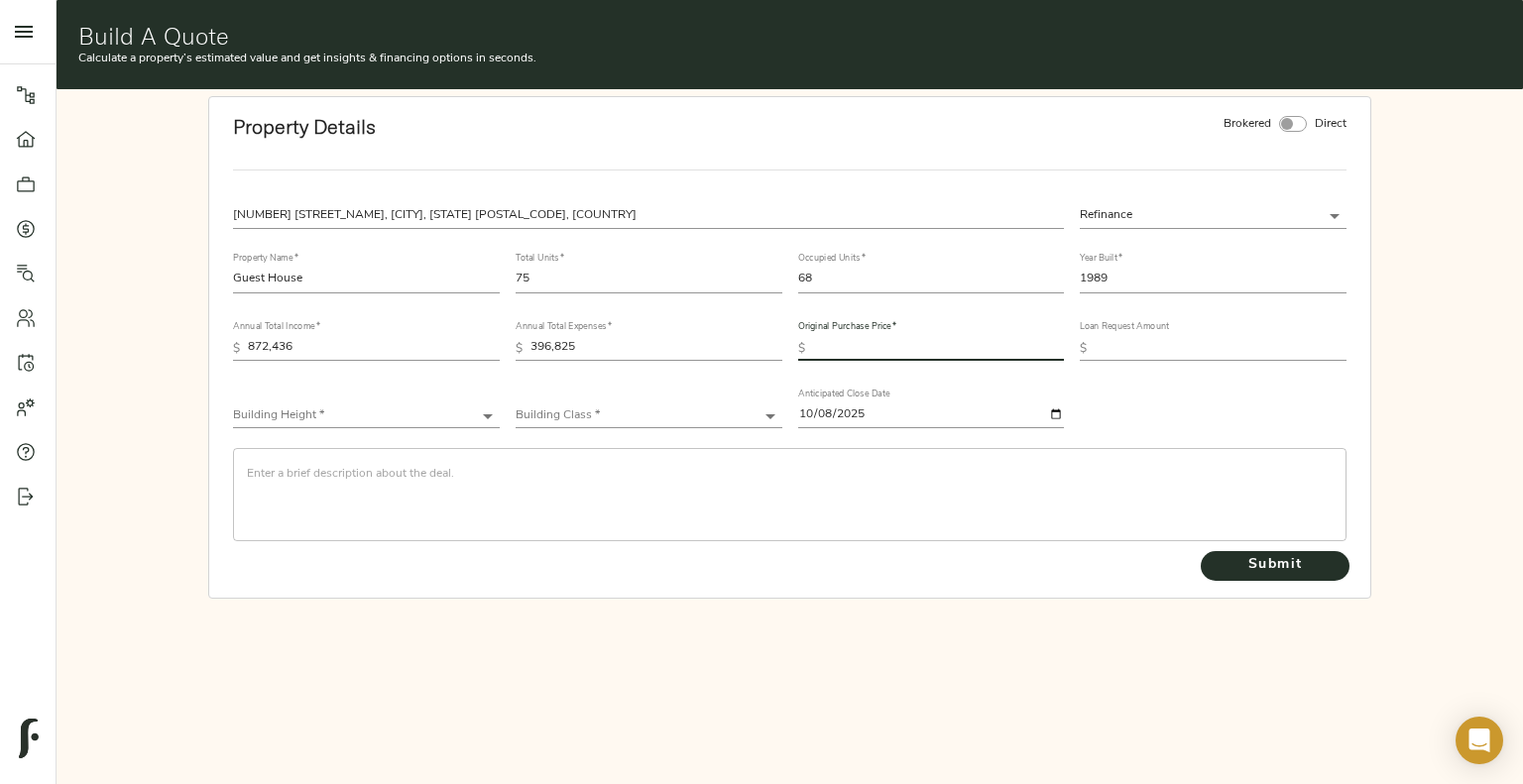 click at bounding box center (939, 349) 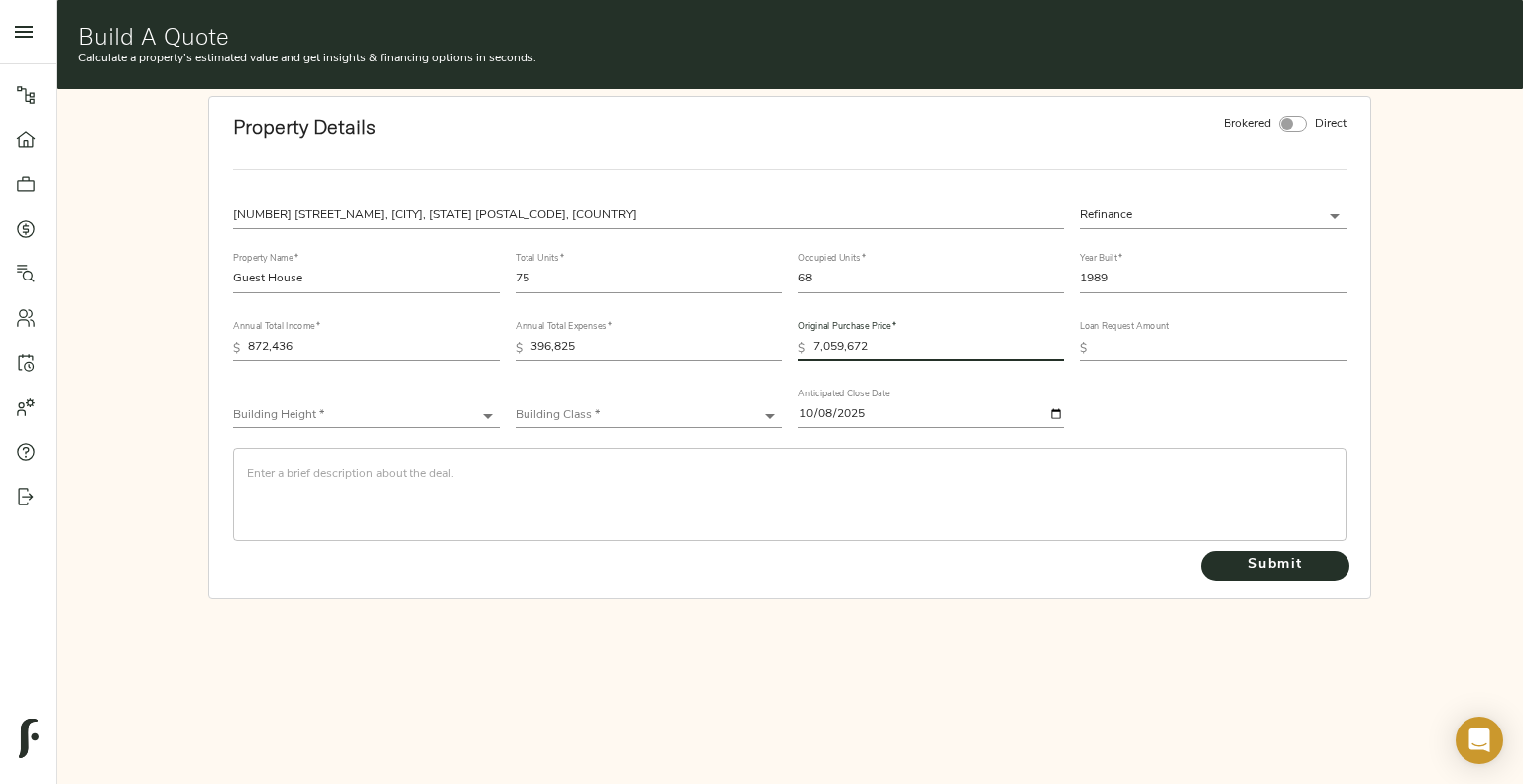 type on "7,059,672" 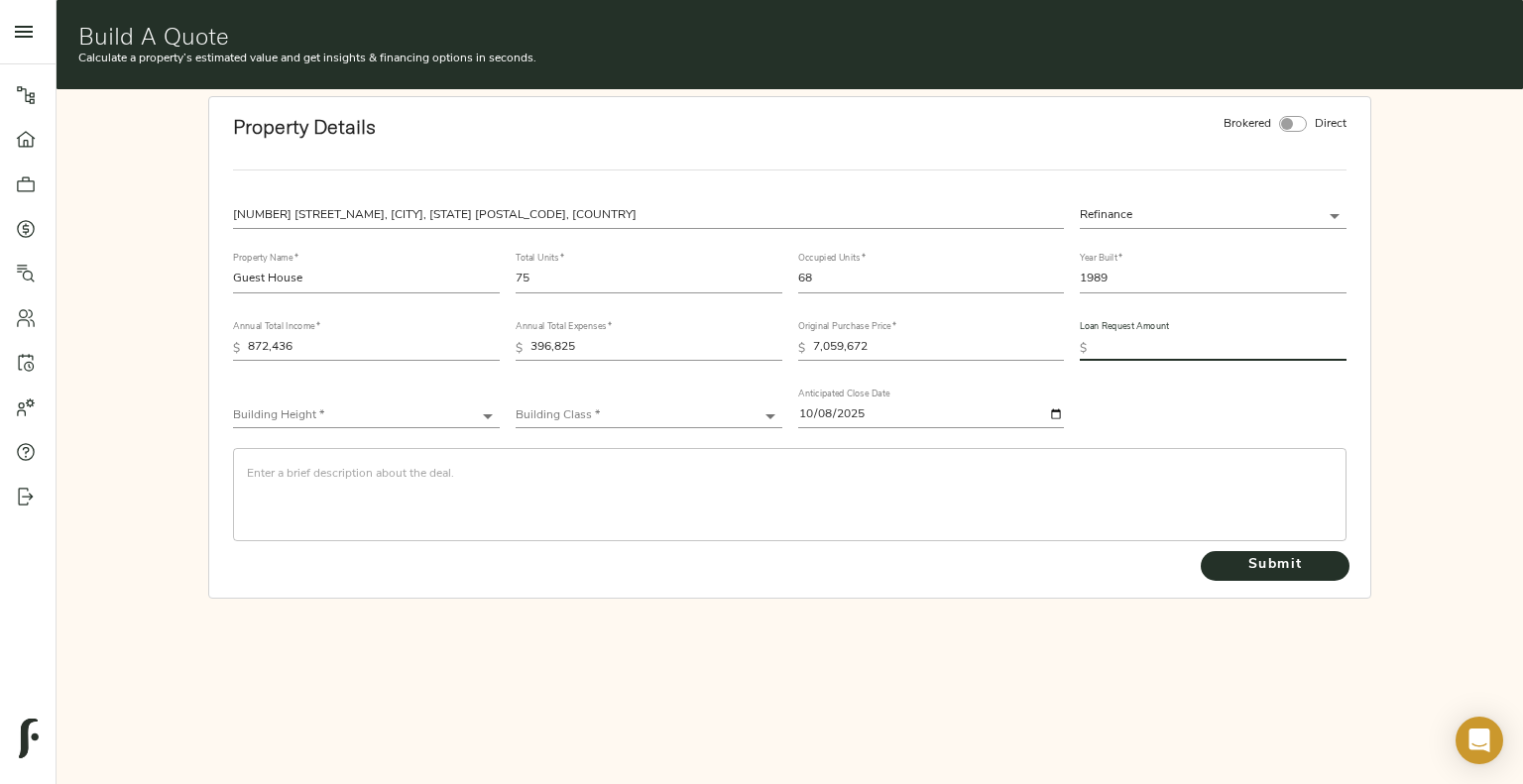 click at bounding box center [1221, 349] 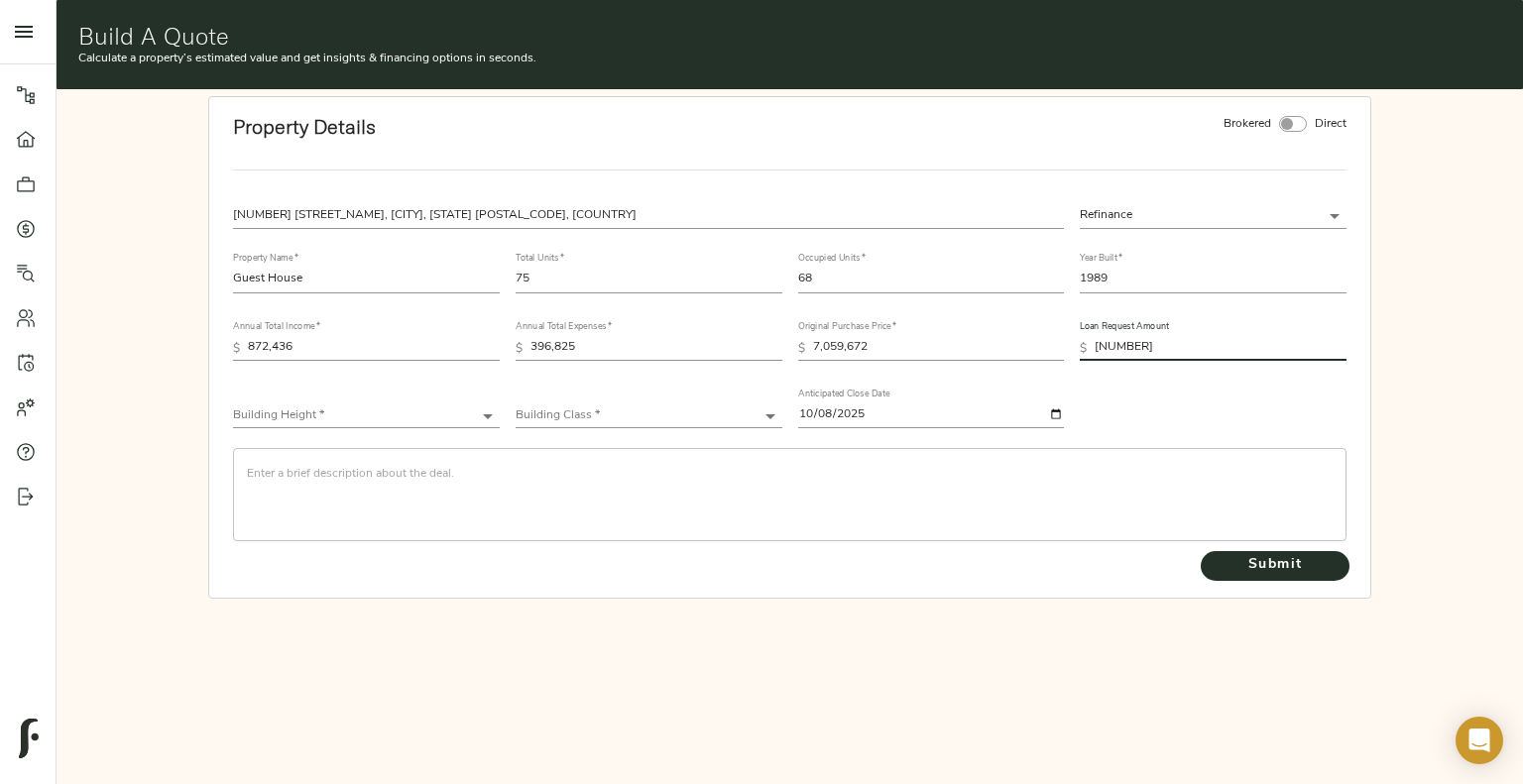 type on "[NUMBER]" 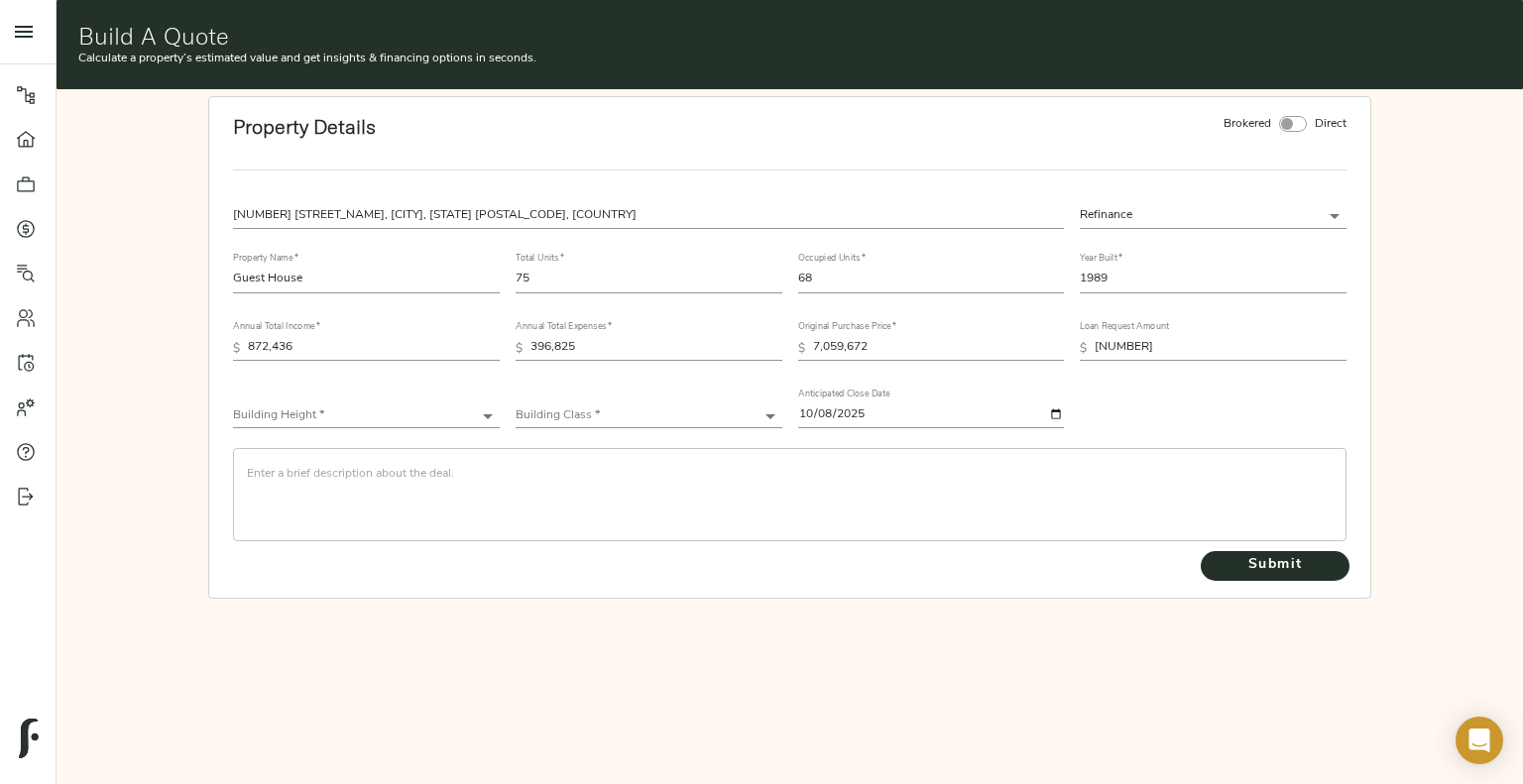 click on "Building Height * ​" at bounding box center (366, 408) 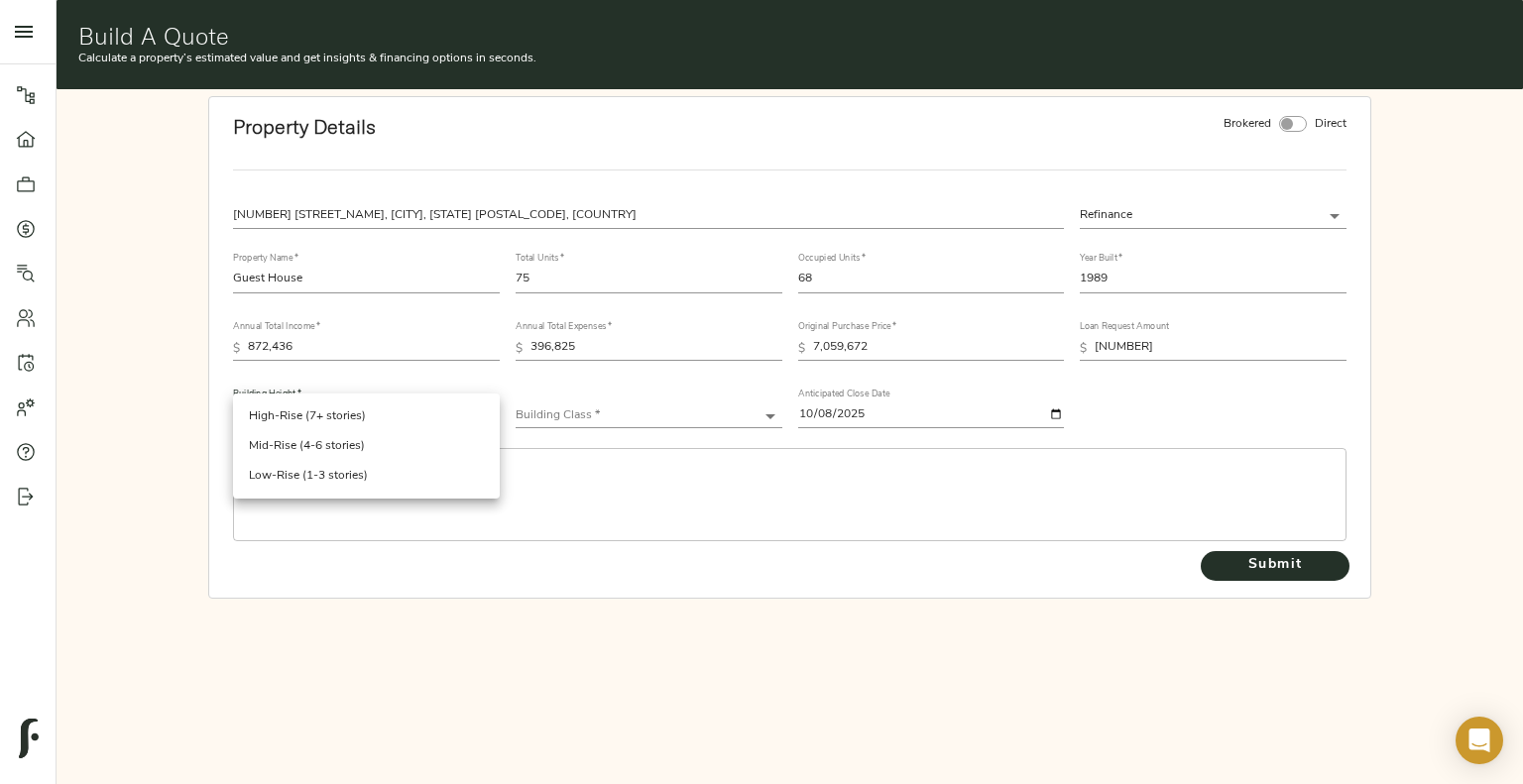 click on "Haven at South Mountain -  [NUMBER] [STREET], [CITY], [STATE] [POSTAL CODE] Pipeline Dashboard Portfolio Quotes Search Users Activity Account Help Sign Out Build a Quote Build A Quote Calculate a property’s estimated value and get insights & financing options in seconds.     Property Details Brokered Direct [NUMBER] [STREET] [CITY], [STATE] [POSTAL CODE], USA Refinance refinance Property Name   * Guest House Total Units   * 75 Occupied Units   * 68 Year Built   * 1989 Annual Total Income   * $ 872,436 Annual Total Expenses   * $ 396,825 Original Purchase Price   * $ 7,059,672 Loan Request Amount $ 5,647,738 Building Height * ​ Building Class * ​ Anticipated Close Date [DATE] ​ Submit ;
High-Rise (7+ stories) Mid-Rise (4-6 stories) Low-Rise (1-3 stories)" at bounding box center (762, 392) 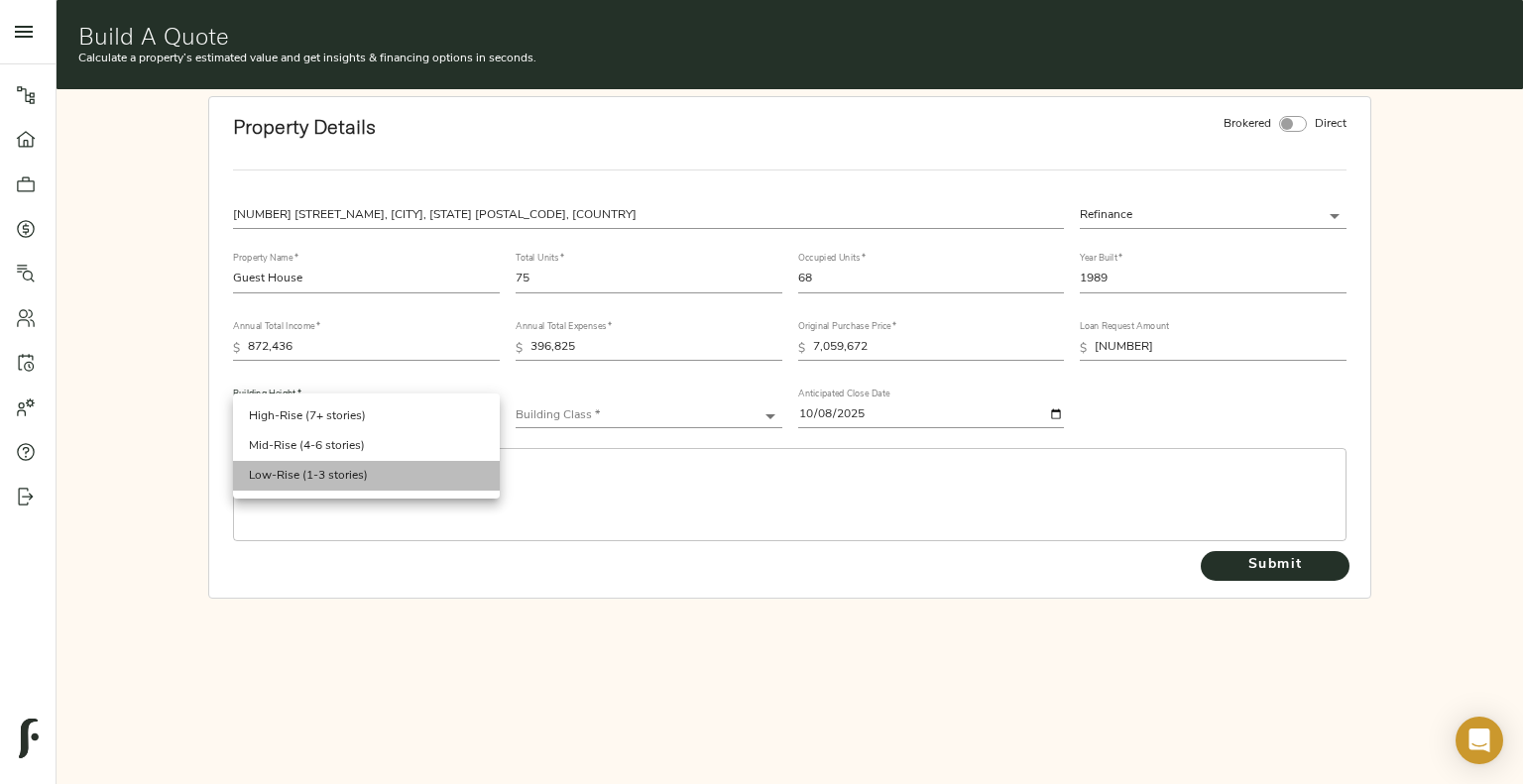 click on "Low-Rise (1-3 stories)" at bounding box center (366, 476) 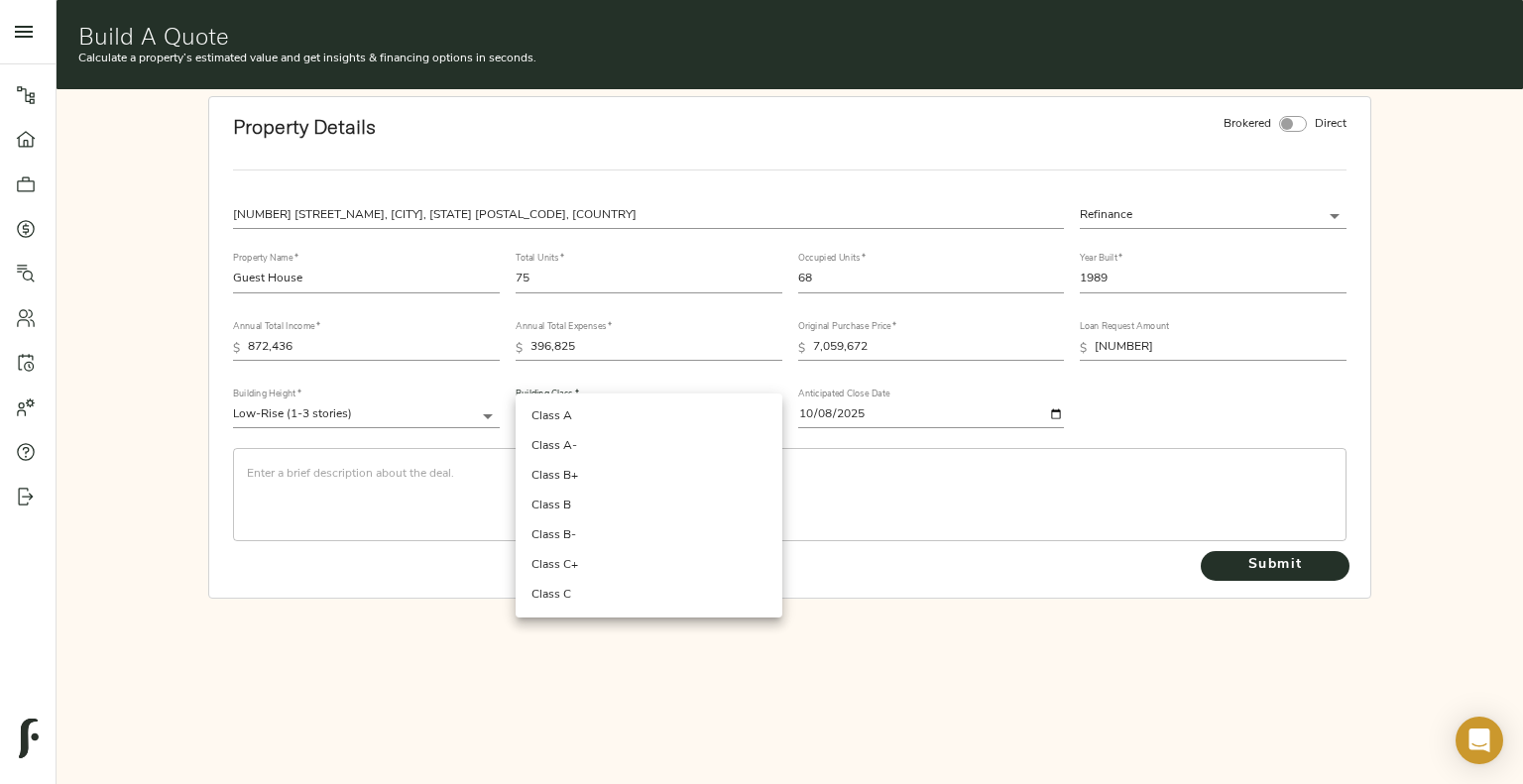 click on "Haven at South Mountain -  [NUMBER] [STREET], [CITY], [STATE] [POSTAL_CODE], [COUNTRY] Pipeline Dashboard Portfolio Quotes Search Users Activity Account Help Sign Out Build a Quote Build A Quote Calculate a property’s estimated value and get insights & financing options in seconds.     Property Details Brokered Direct [NUMBER] [STREET_NAME] [CITY], [STATE] [POSTAL_CODE], [COUNTRY] Refinance refinance Property Name   * Guest House Total Units   * 75 Occupied Units   * 68 Year Built   * 1989 Annual Total Income   * $ 872,436 Annual Total Expenses   * $ 396,825 Original Purchase Price   * $ 7,059,672 Loan Request Amount $ 5,647,738 Building Height * Low-Rise (1-3 stories) Low-Rise Building Class * ​ Anticipated Close Date 2025-10-08 ​ Submit ;
Class A Class A- Class B+ Class B Class B- Class C+ Class C" at bounding box center [762, 392] 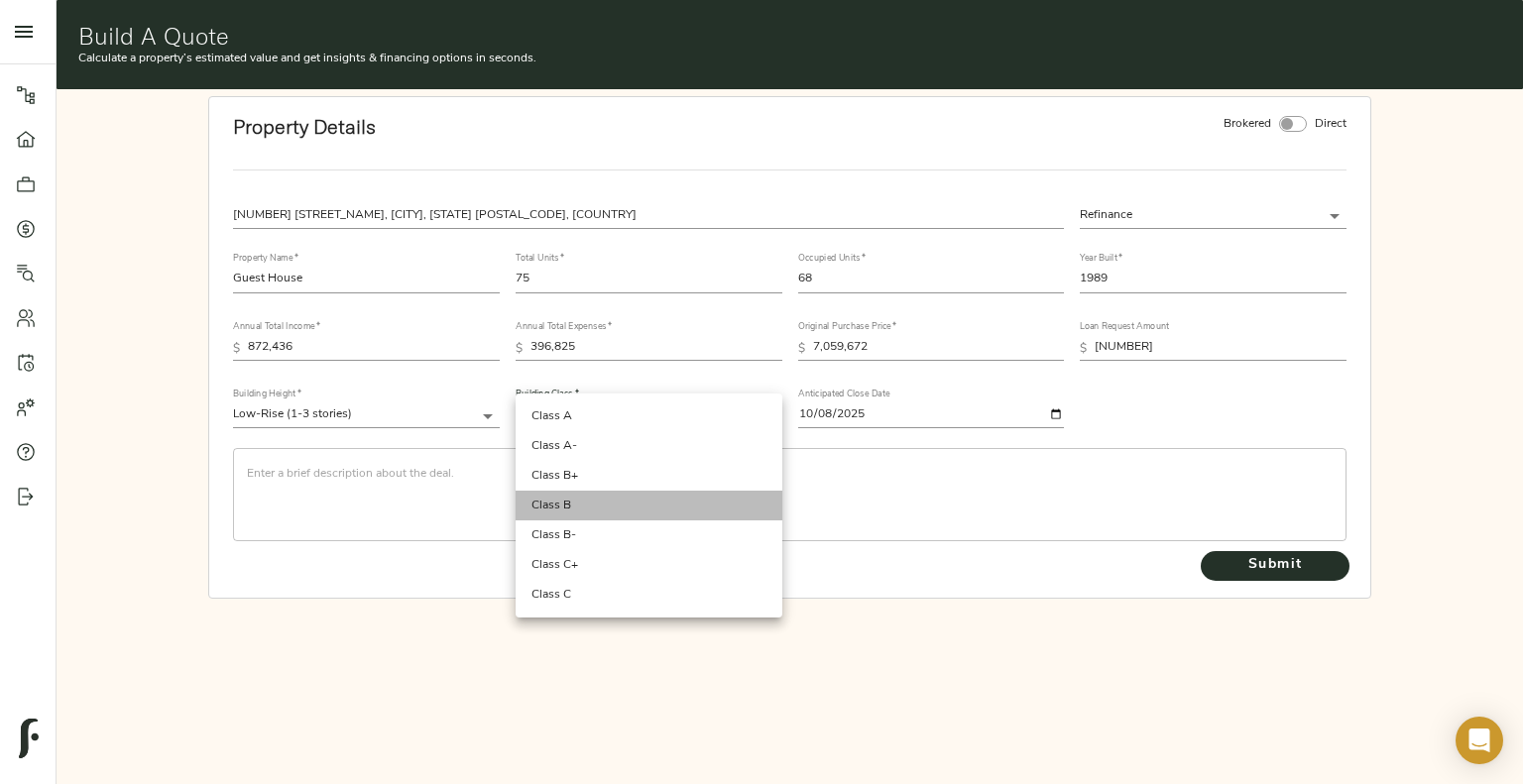 click on "Class B" at bounding box center [648, 505] 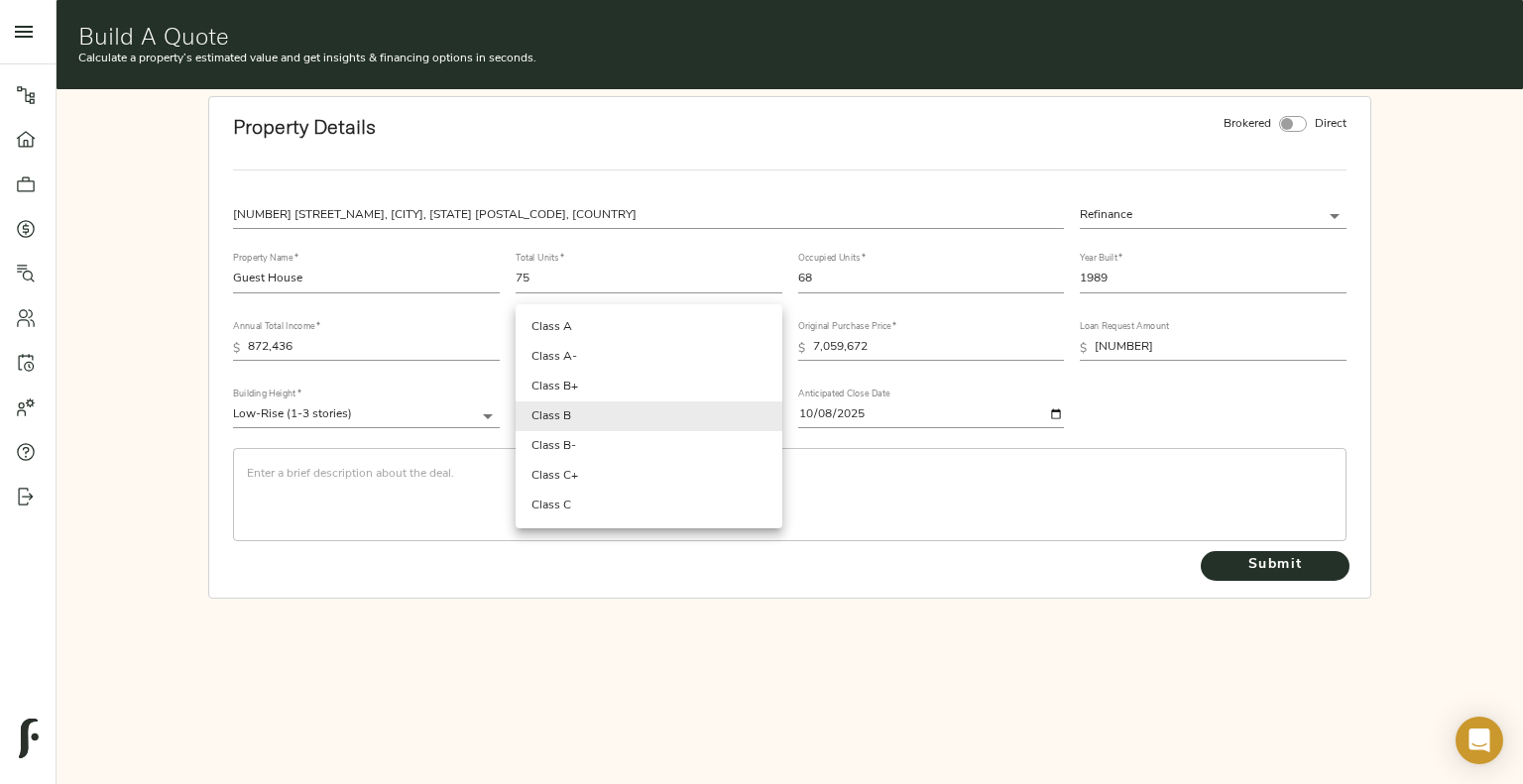 click on "Haven at South Mountain -  [NUMBER] [STREET] [DIRECTION], [CITY], [STATE] [POSTAL_CODE], USA Refinance refinance Property Name   * Guest House Total Units   * 75 Occupied Units   * 68 Year Built   * 1989 Annual Total Income   * $ 872,436 Annual Total Expenses   * $ 396,825 Original Purchase Price   * $ 7,059,672 Loan Request Amount $ 5,647,738 Building Height * Low-Rise (1-3 stories) Low-Rise Building Class * Class B Class B Anticipated Close Date [DATE] ​ Submit ;
Class A Class A- Class B+ Class B Class B- Class C+ Class C" at bounding box center (762, 392) 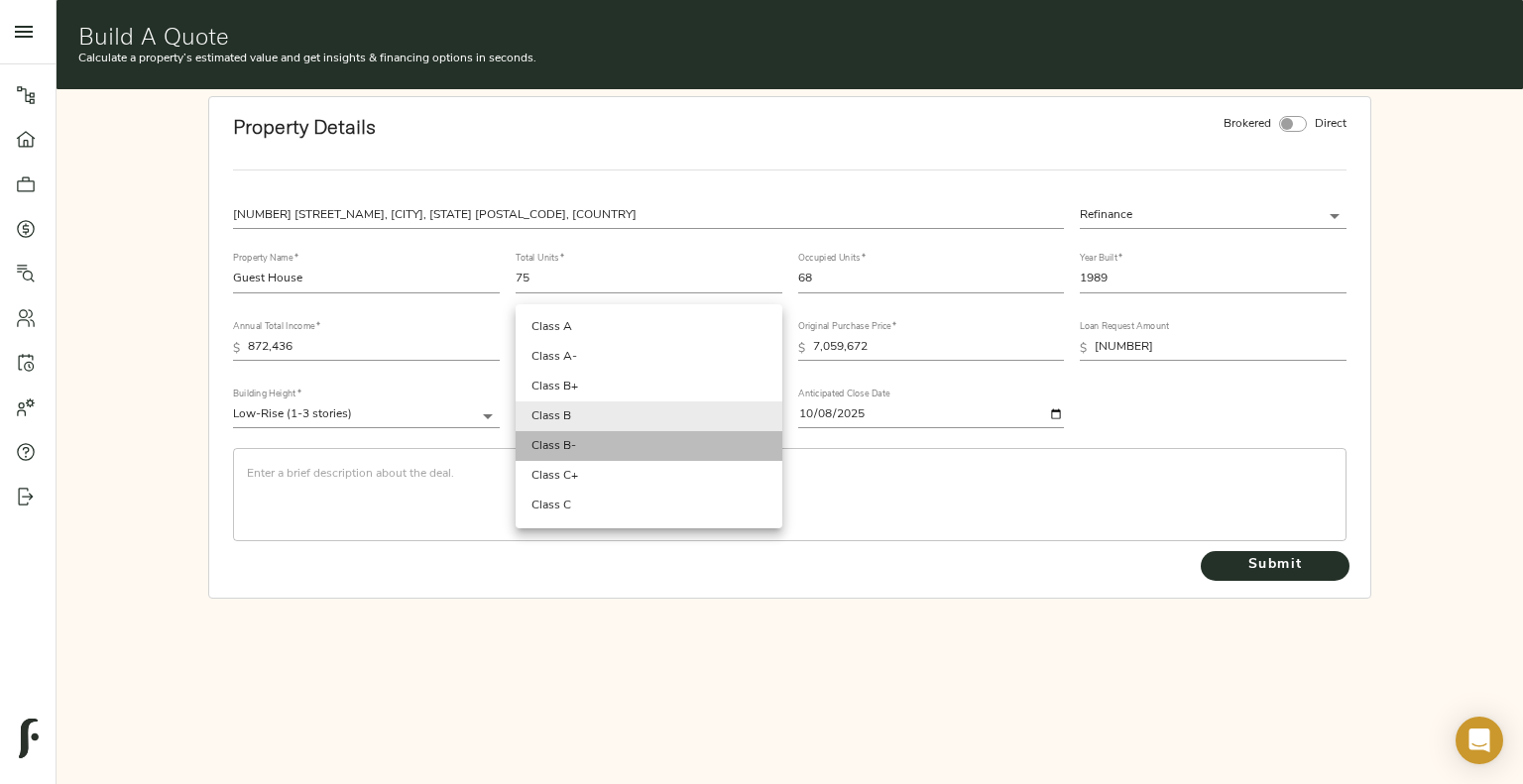 click on "Class B-" at bounding box center (648, 446) 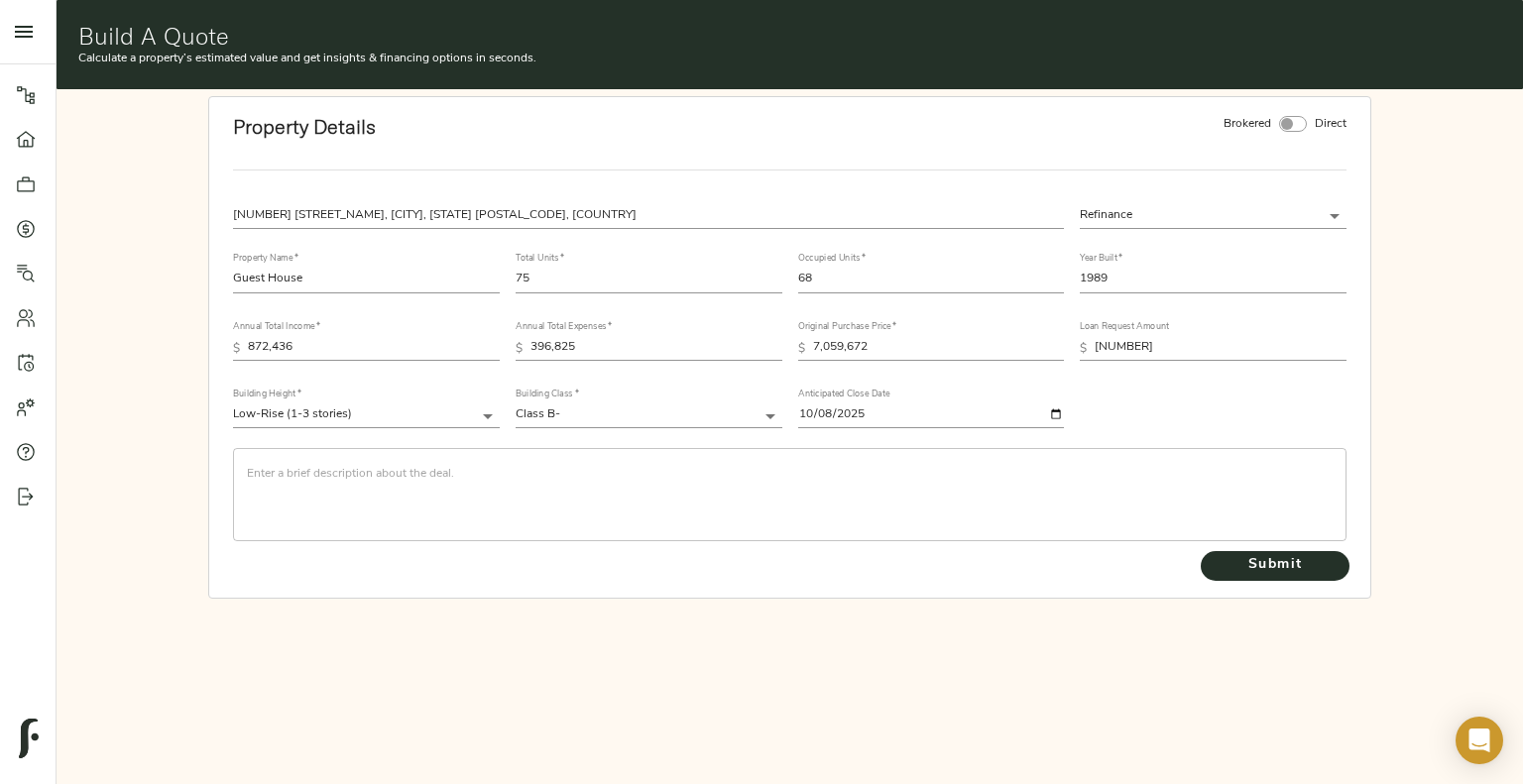 click on "​" at bounding box center (790, 495) 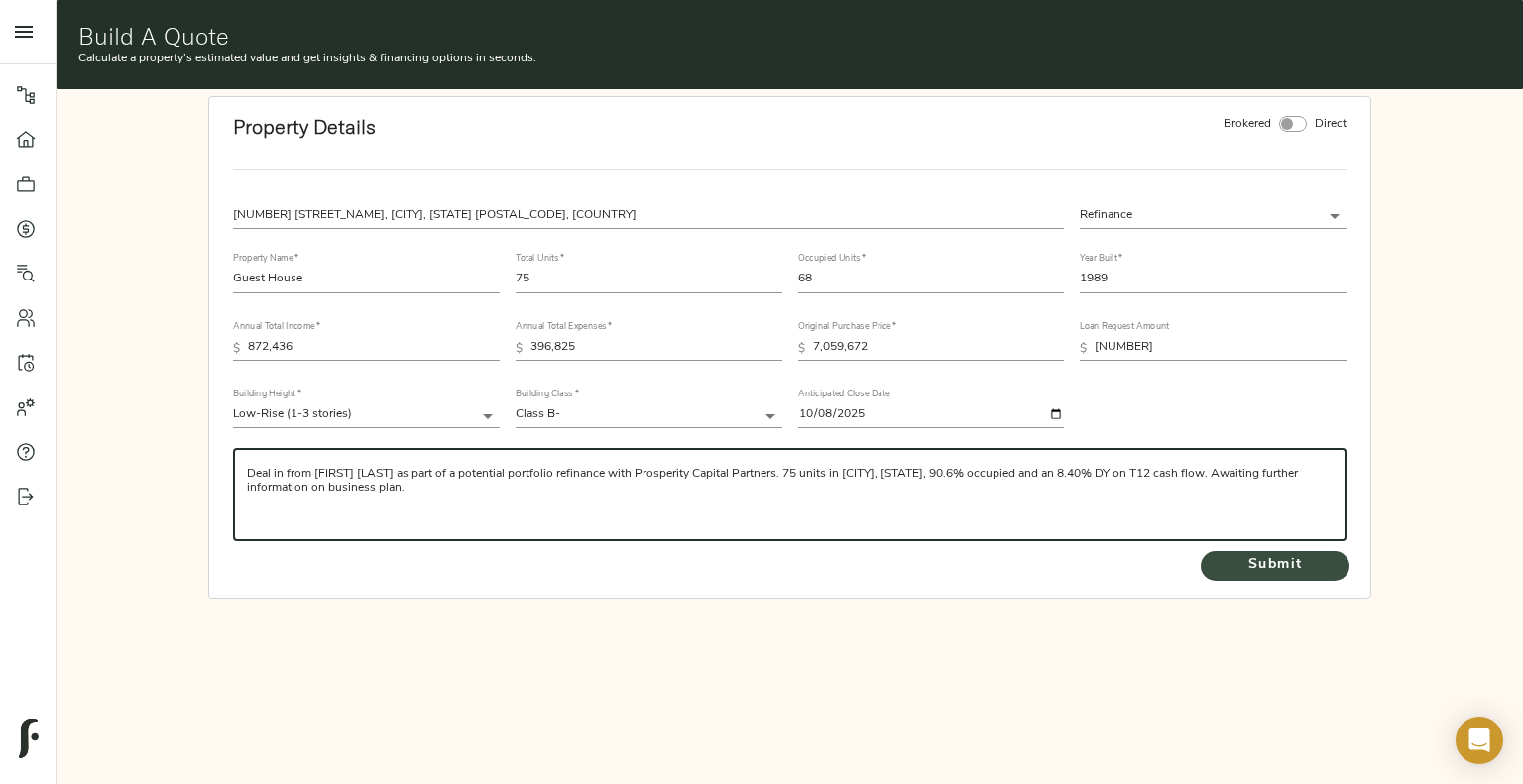 type on "Deal in from [FIRST] [LAST] as part of a potential portfolio refinance with Prosperity Capital Partners. 75 units in [CITY], [STATE], 90.6% occupied and an 8.40% DY on T12 cash flow. Awaiting further information on business plan." 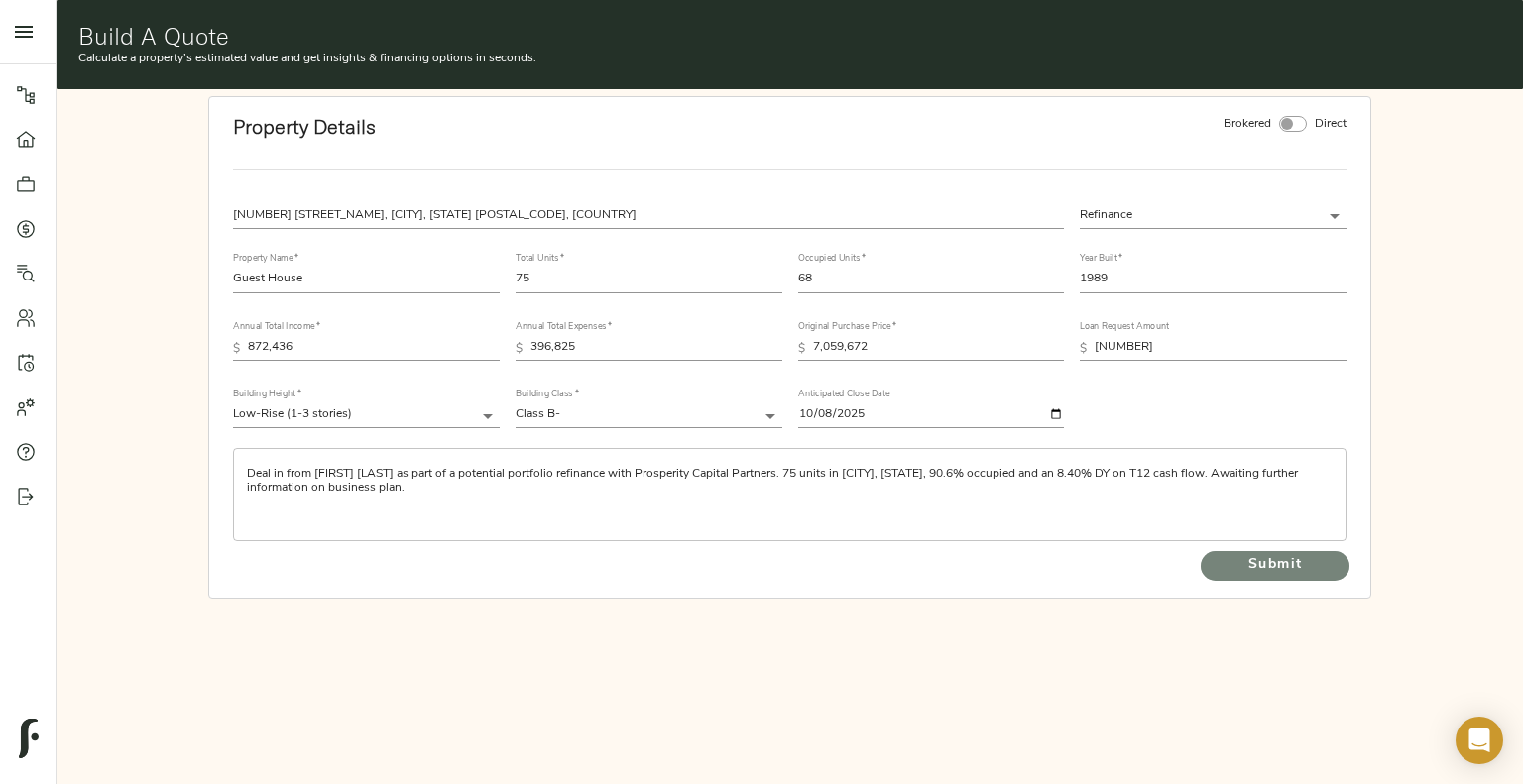 click on "Submit" at bounding box center (1275, 565) 